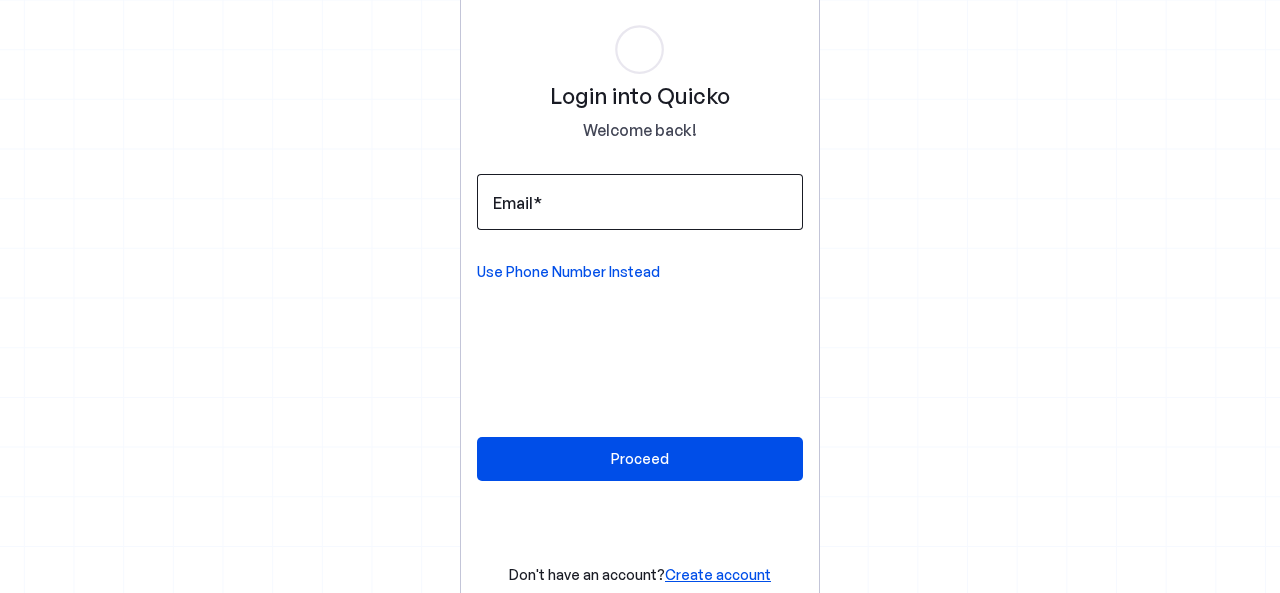 scroll, scrollTop: 0, scrollLeft: 0, axis: both 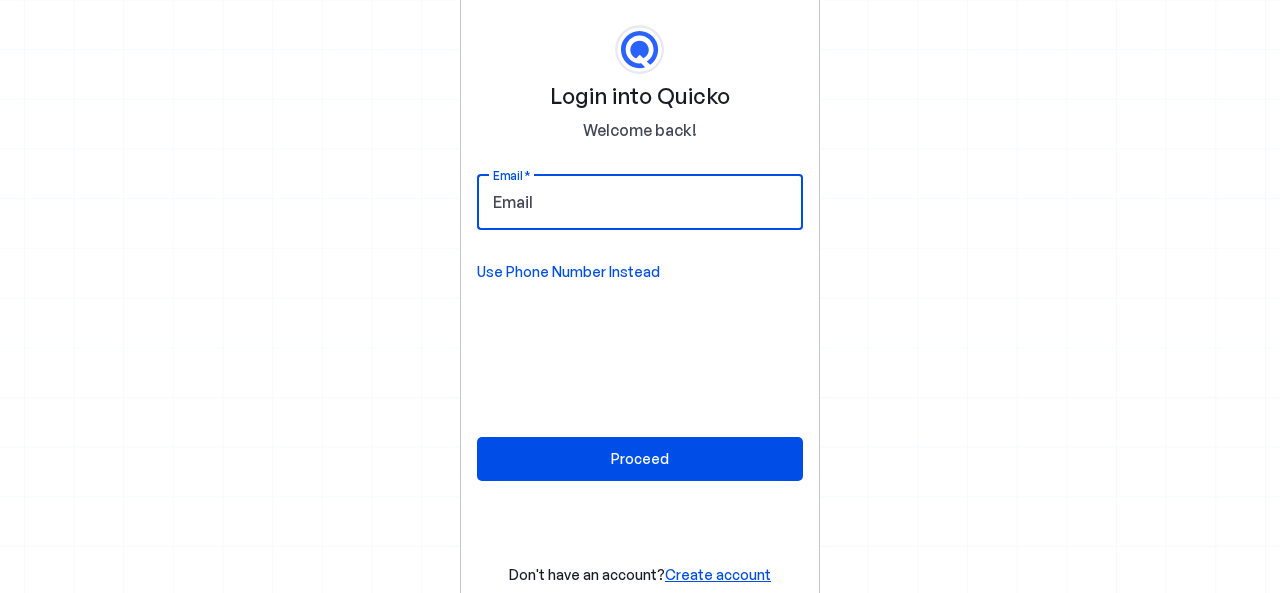 click on "Email" at bounding box center (640, 202) 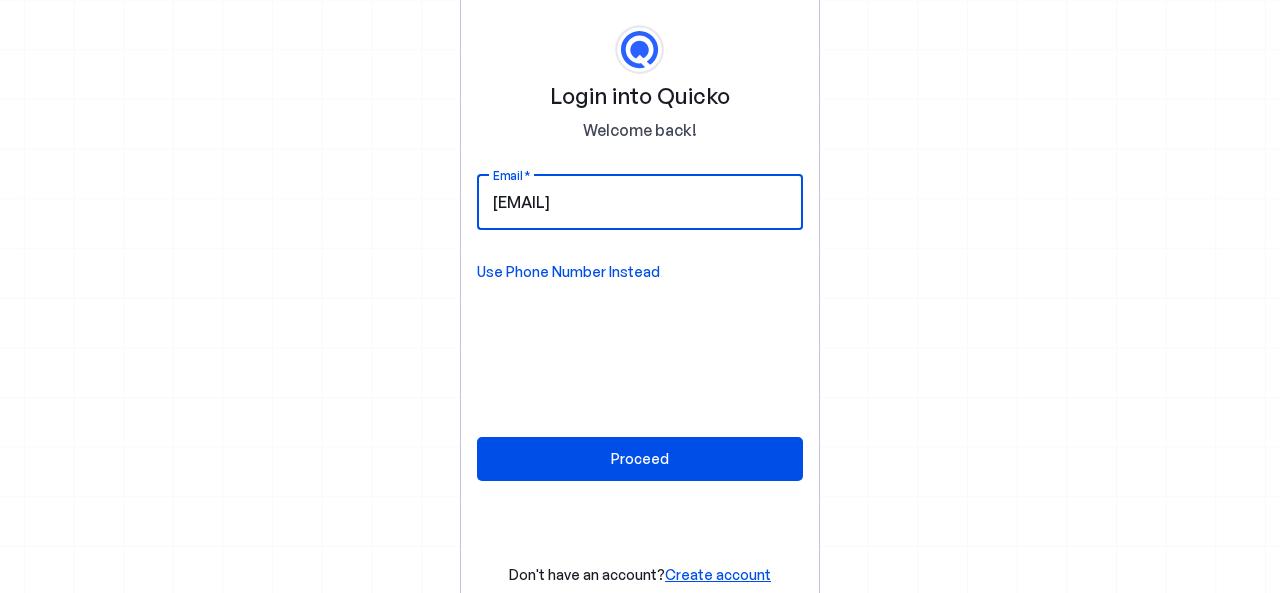 type on "nskanakraj@gmail.com" 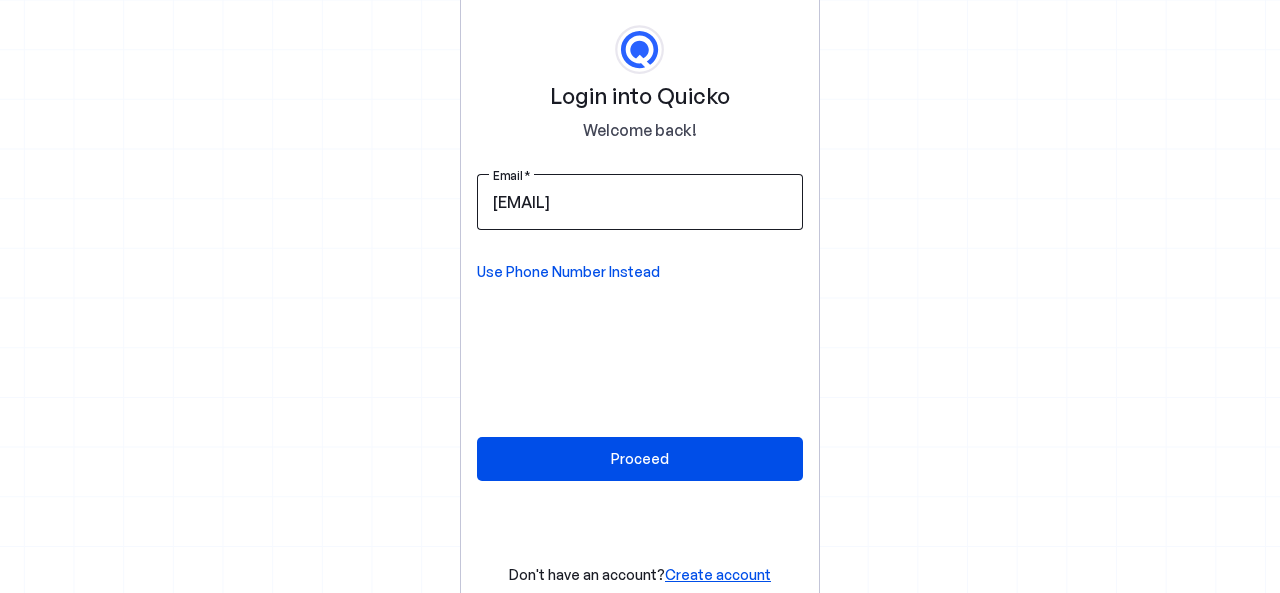 type 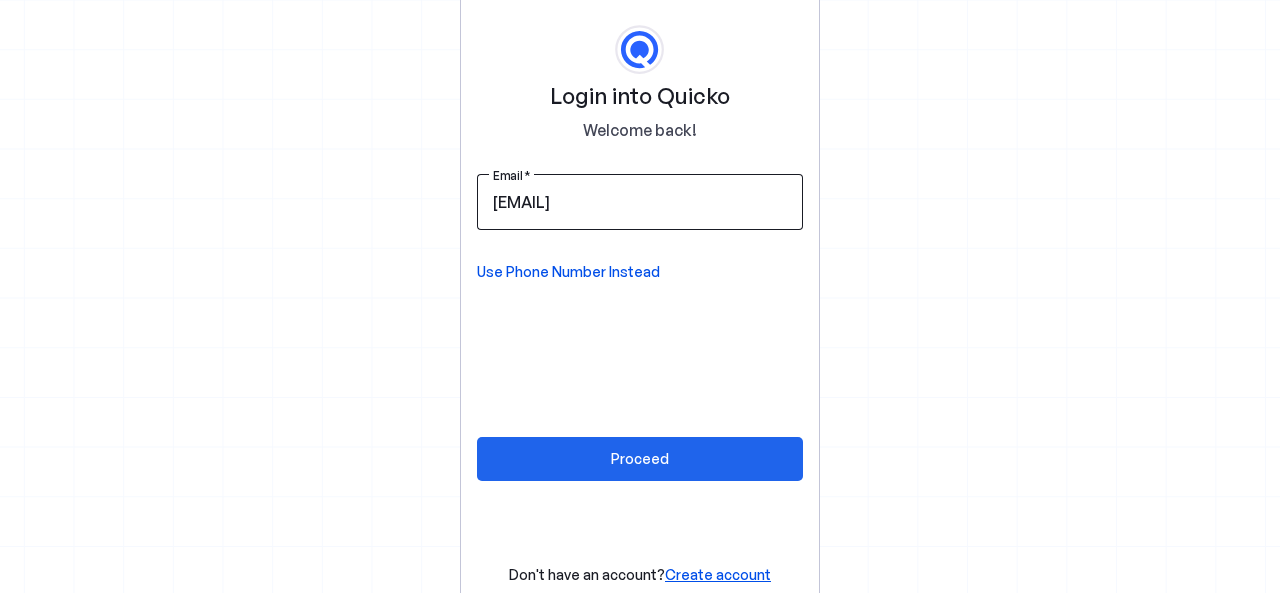 type 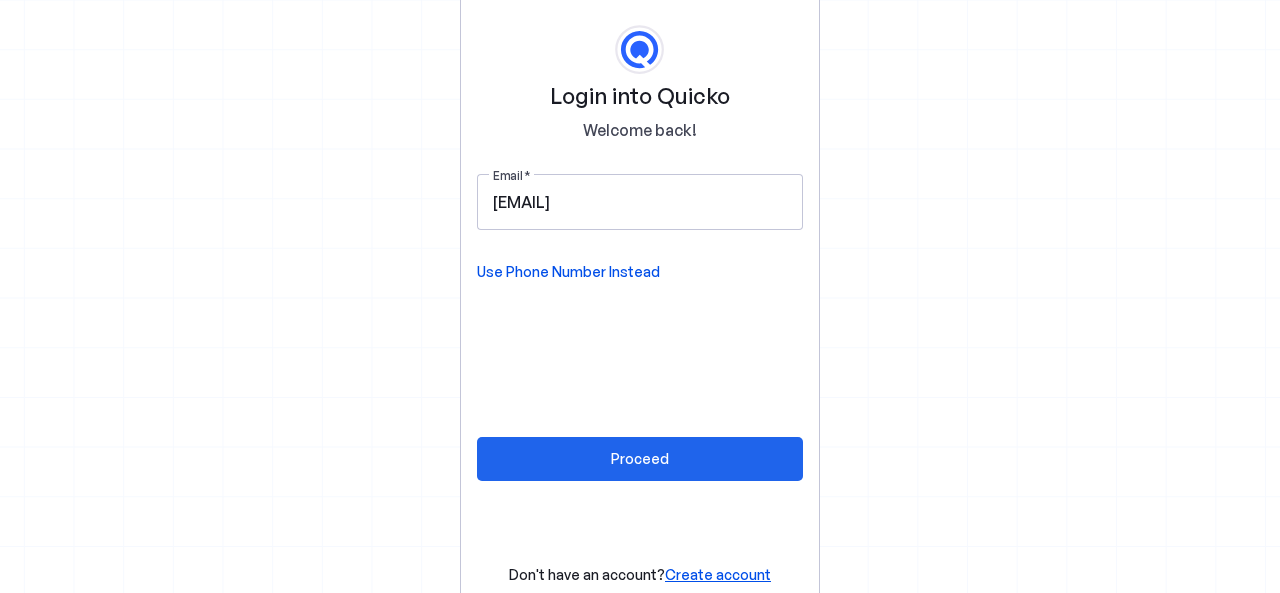 click at bounding box center [640, 459] 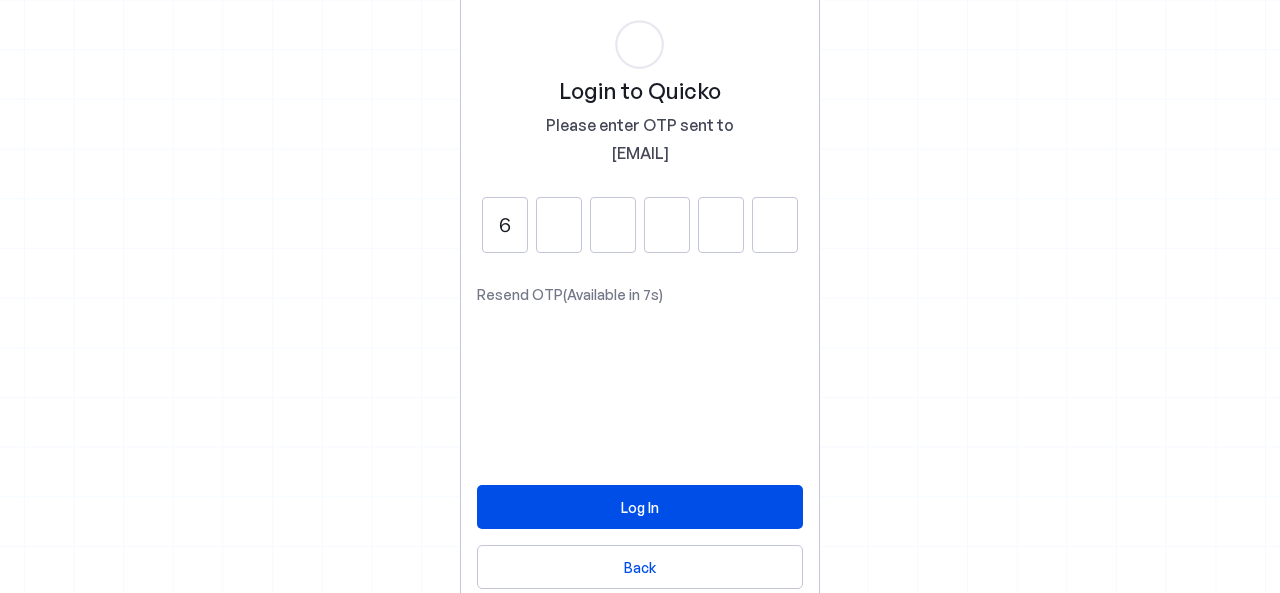 type on "6" 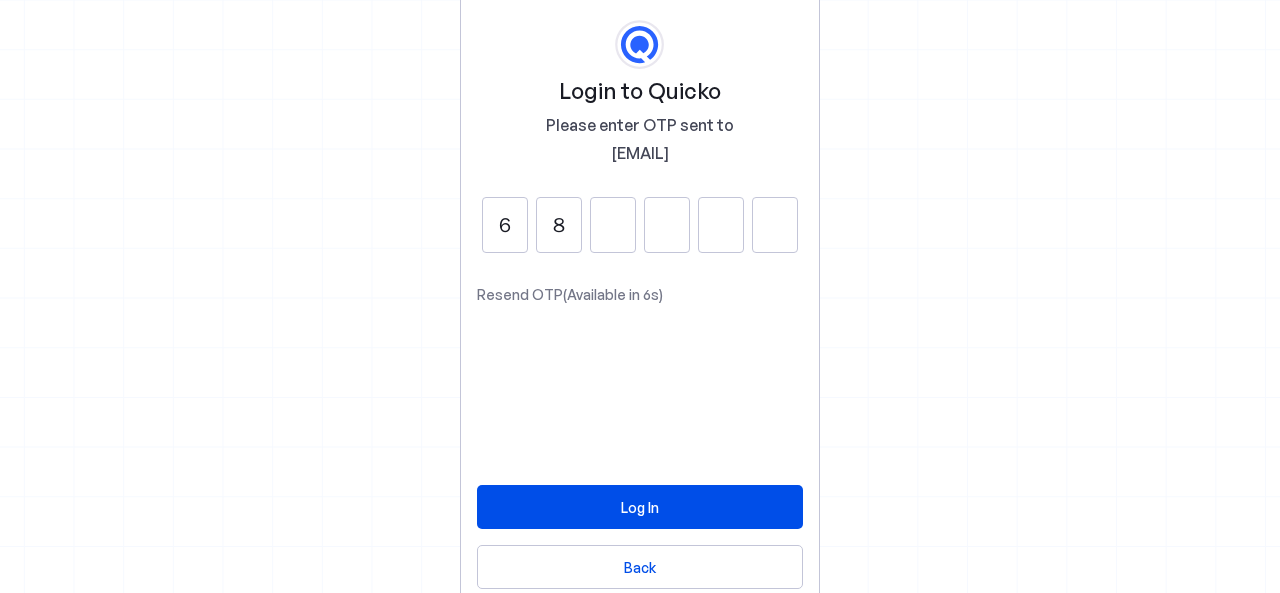 type on "8" 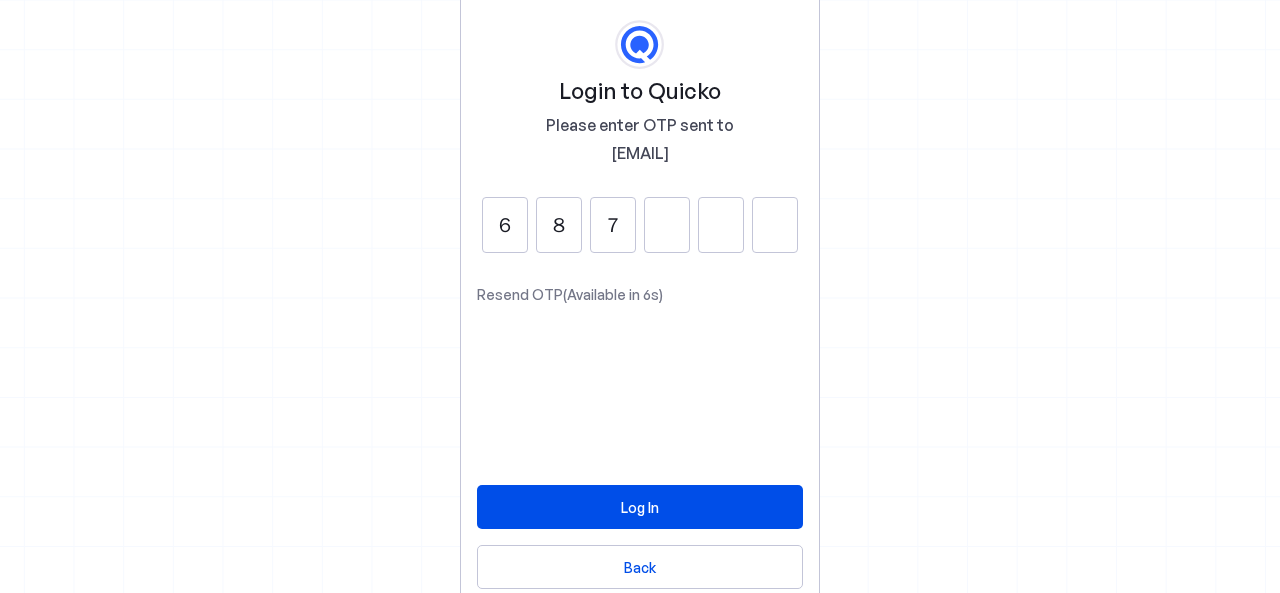 type on "7" 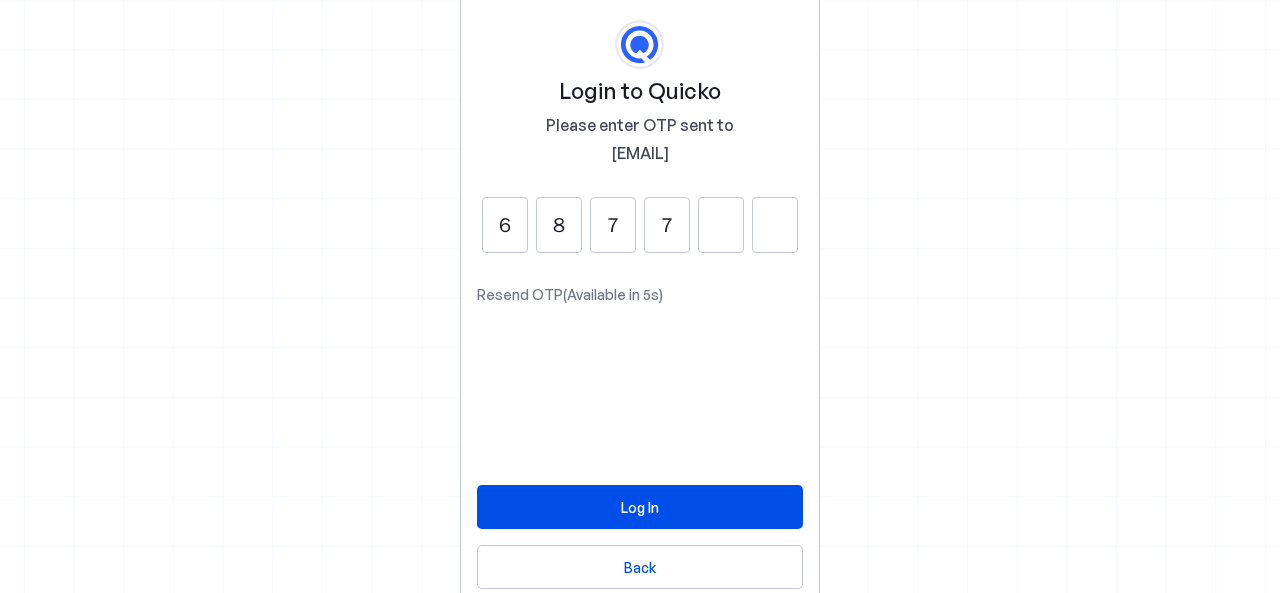 type on "7" 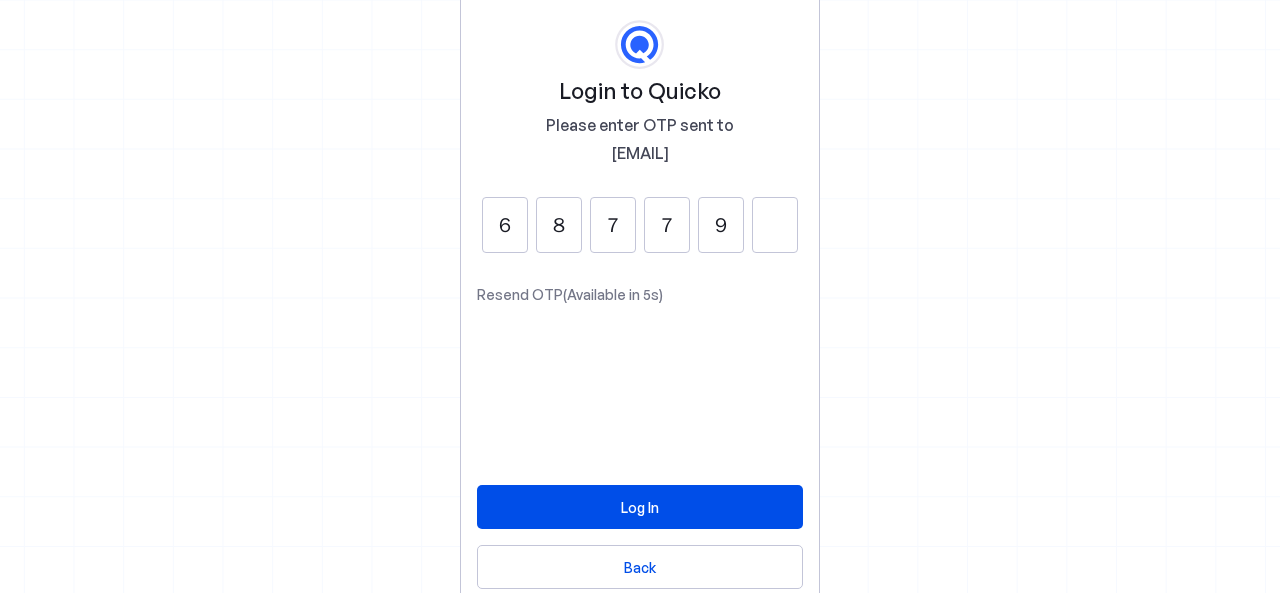 type on "9" 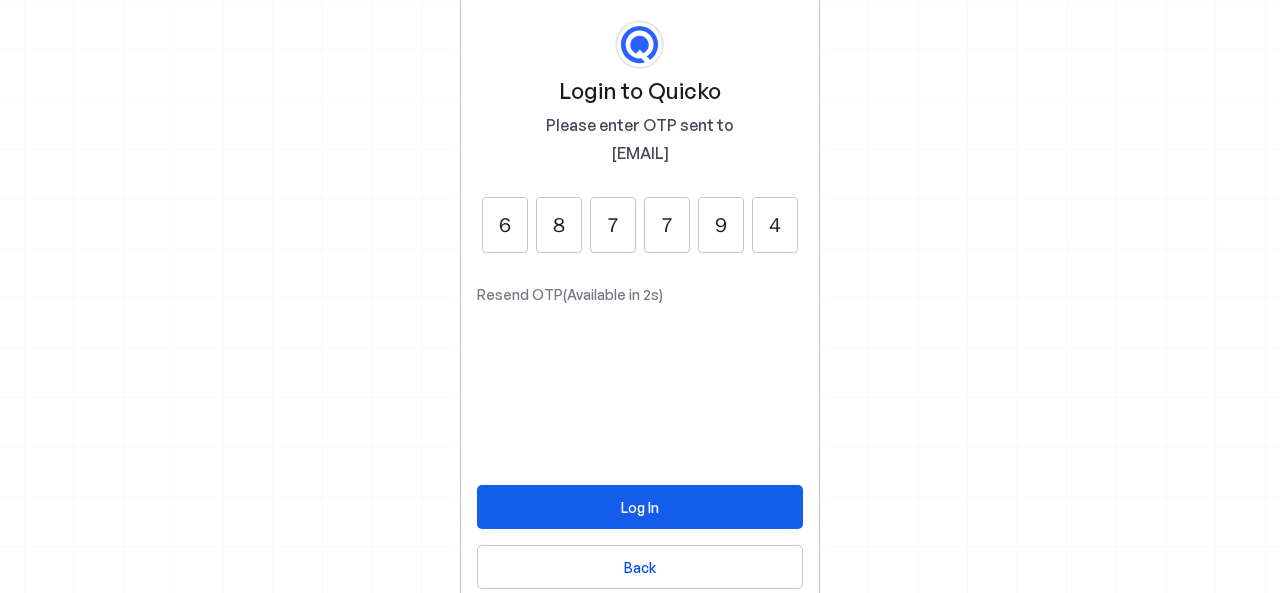 type on "4" 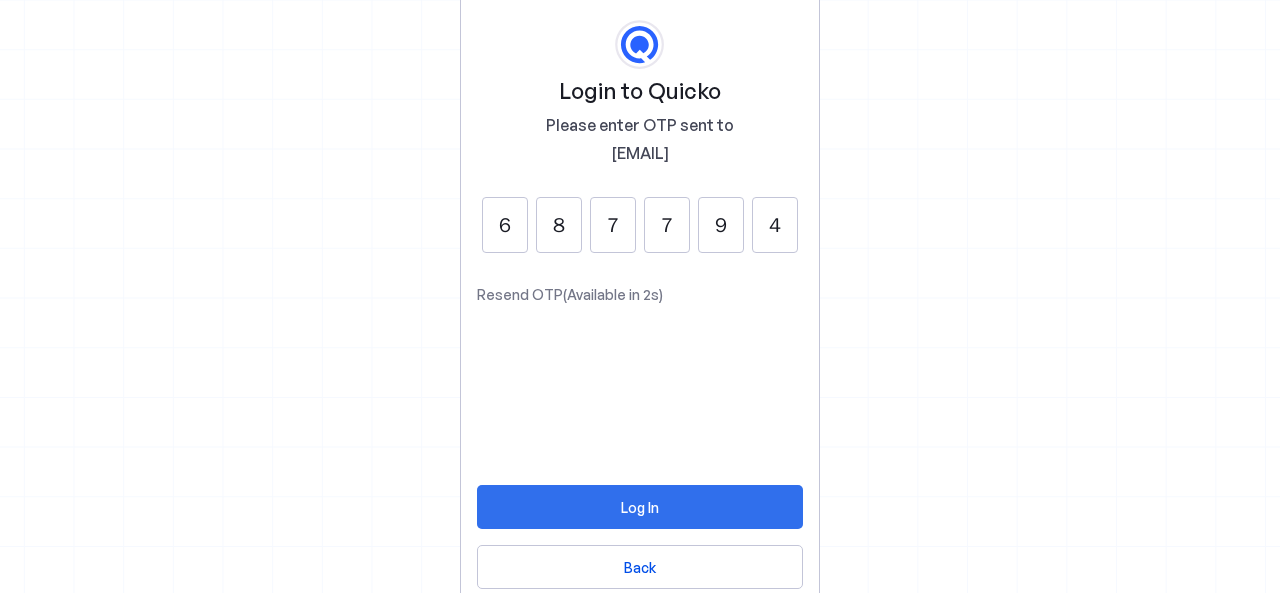 click at bounding box center [640, 507] 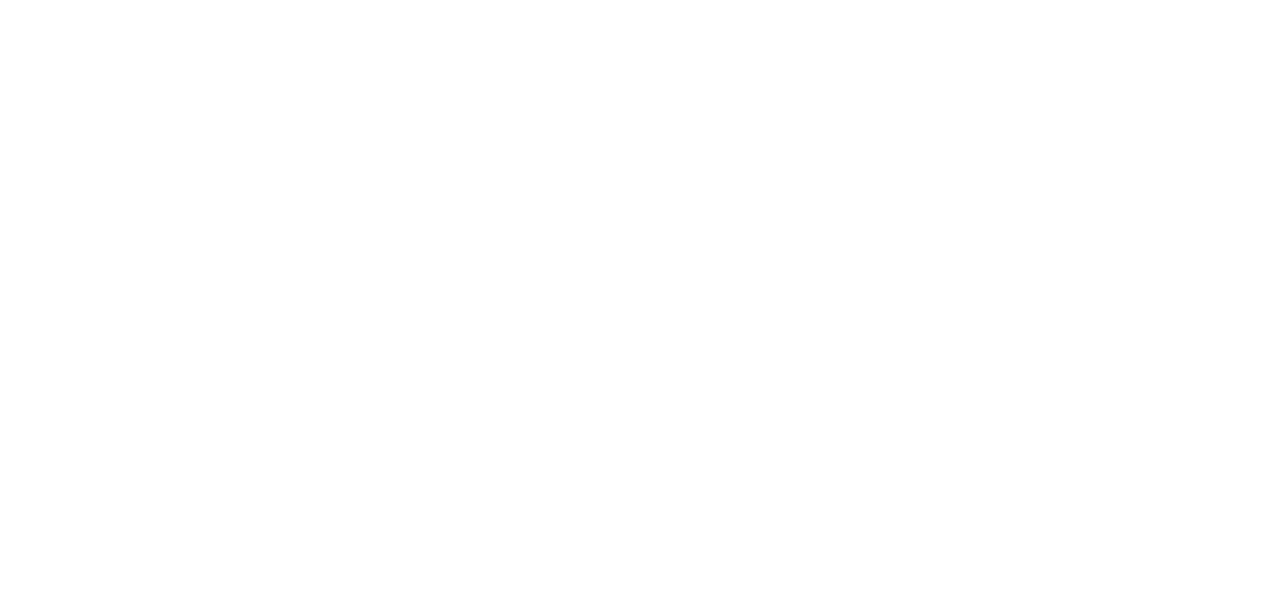 scroll, scrollTop: 0, scrollLeft: 0, axis: both 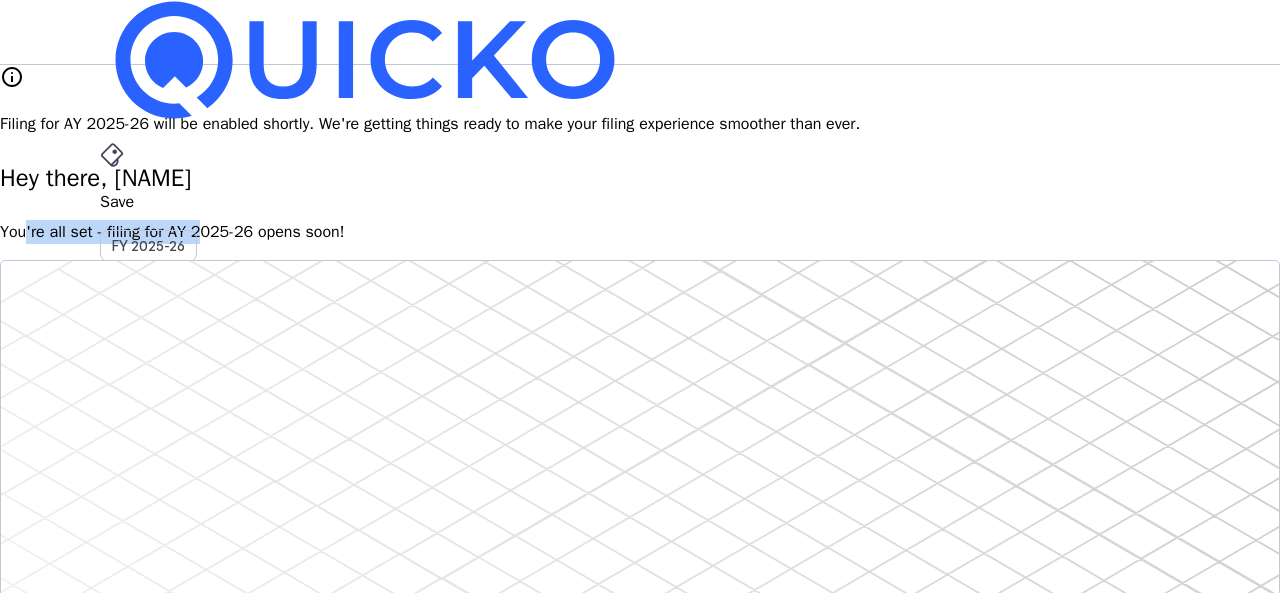 drag, startPoint x: 122, startPoint y: 211, endPoint x: 294, endPoint y: 211, distance: 172 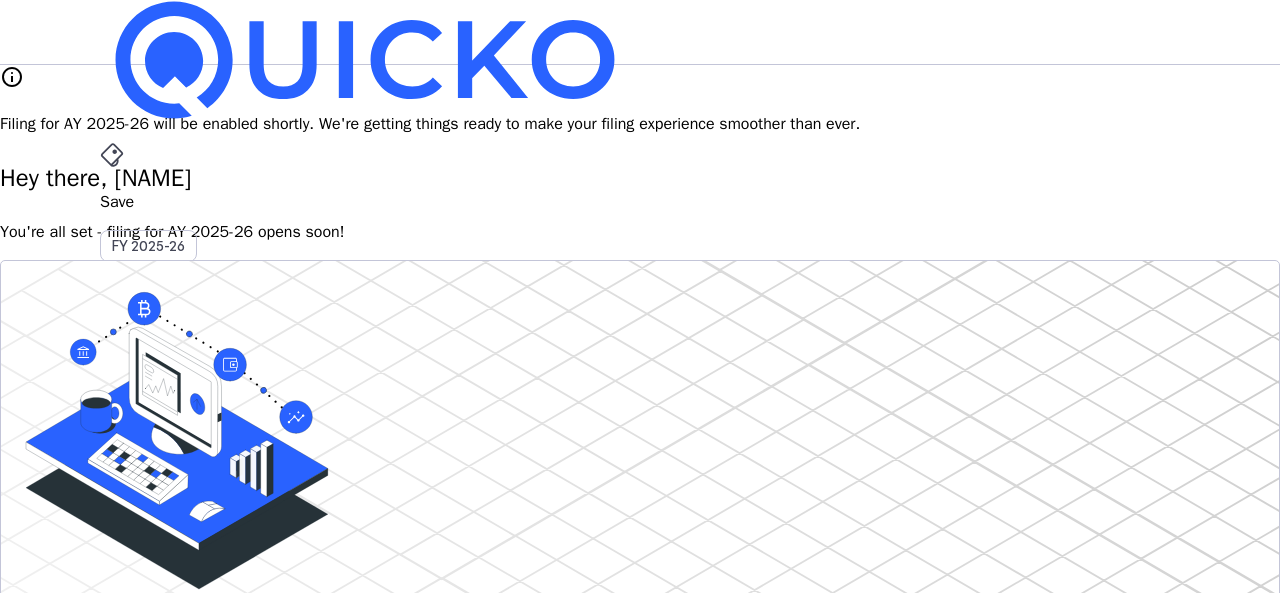 click on "You're all set - filing for AY 2025-26 opens soon!" at bounding box center [640, 232] 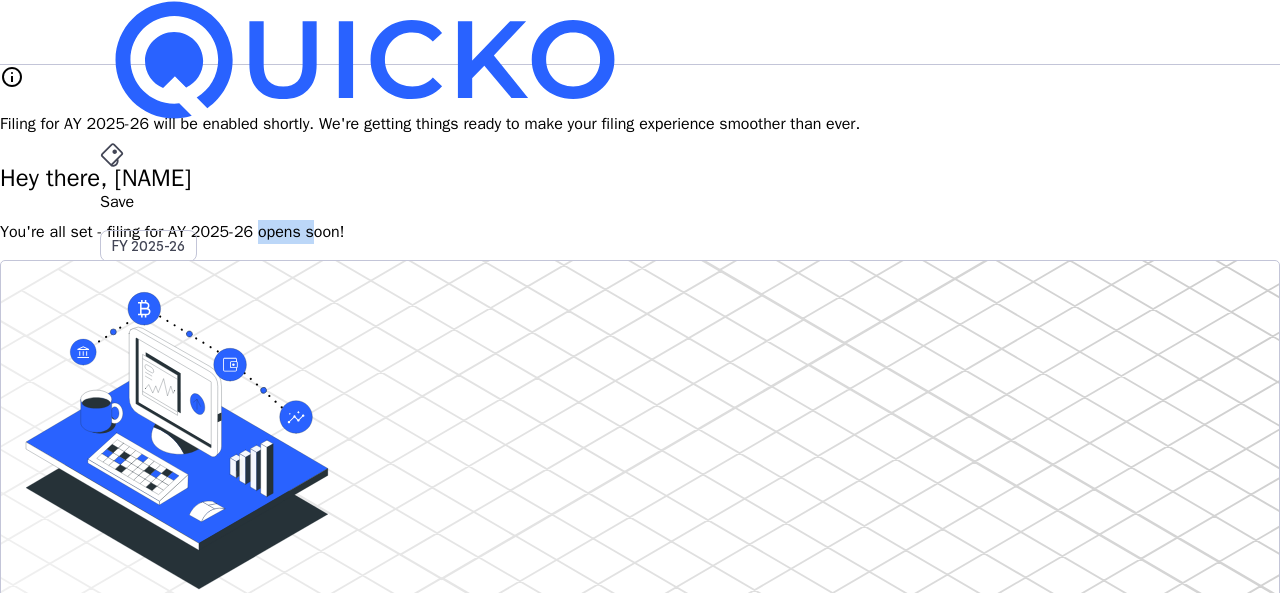 drag, startPoint x: 352, startPoint y: 217, endPoint x: 438, endPoint y: 212, distance: 86.145226 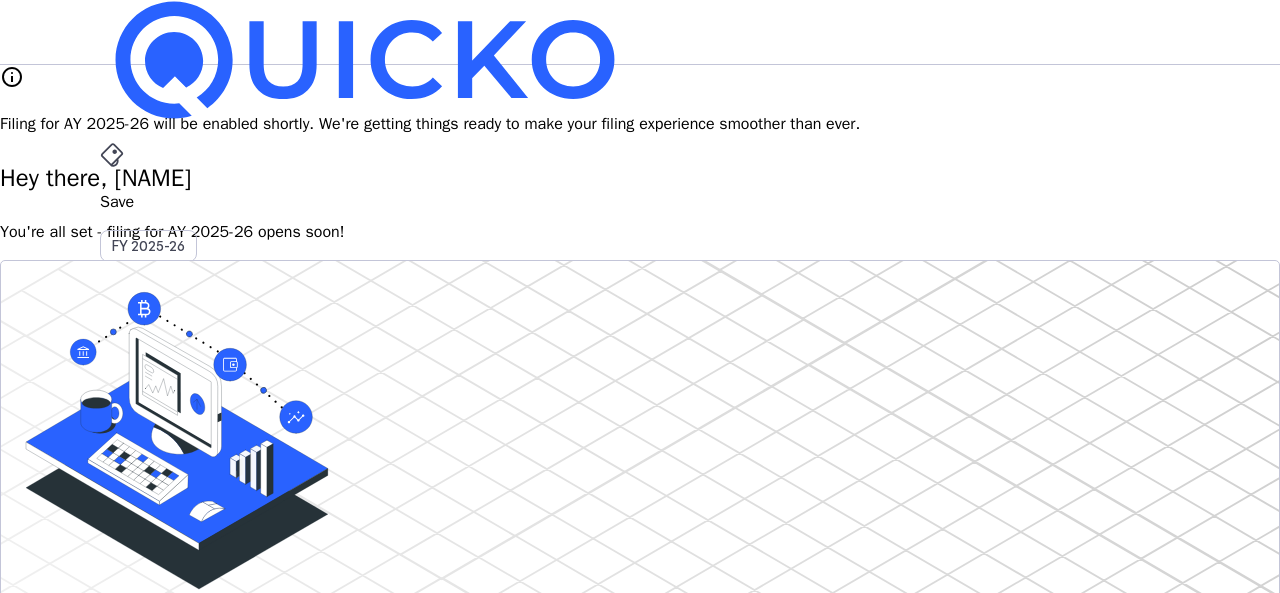 click on "You're all set - filing for AY 2025-26 opens soon!" at bounding box center (640, 232) 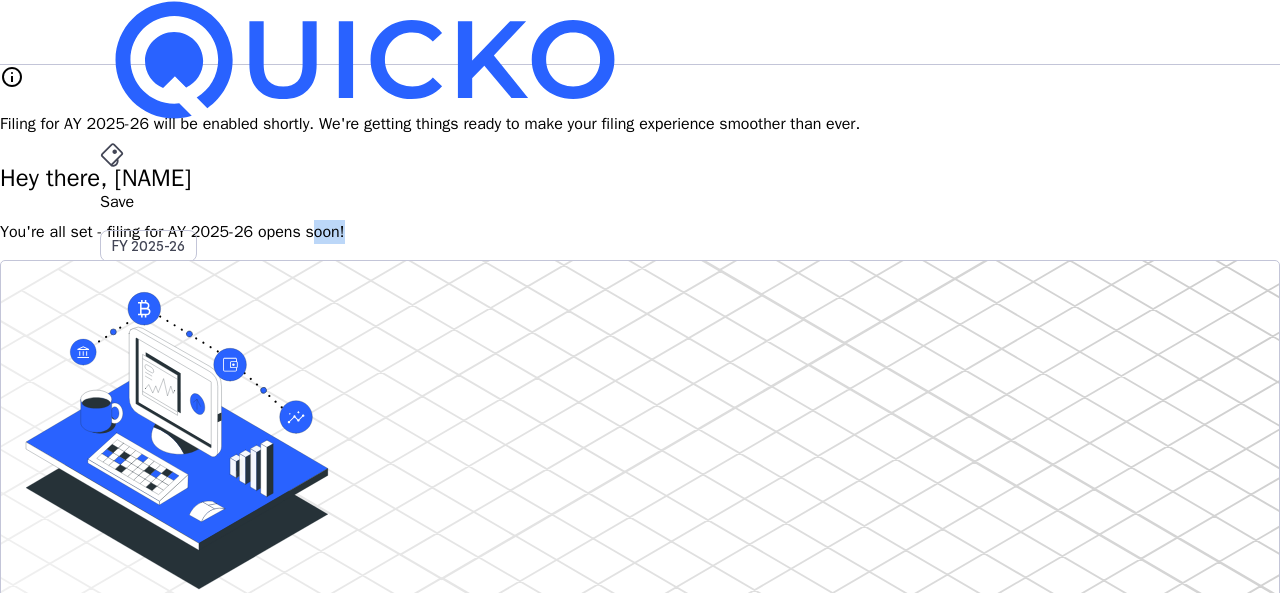 click on "You're all set - filing for AY 2025-26 opens soon!" at bounding box center (640, 232) 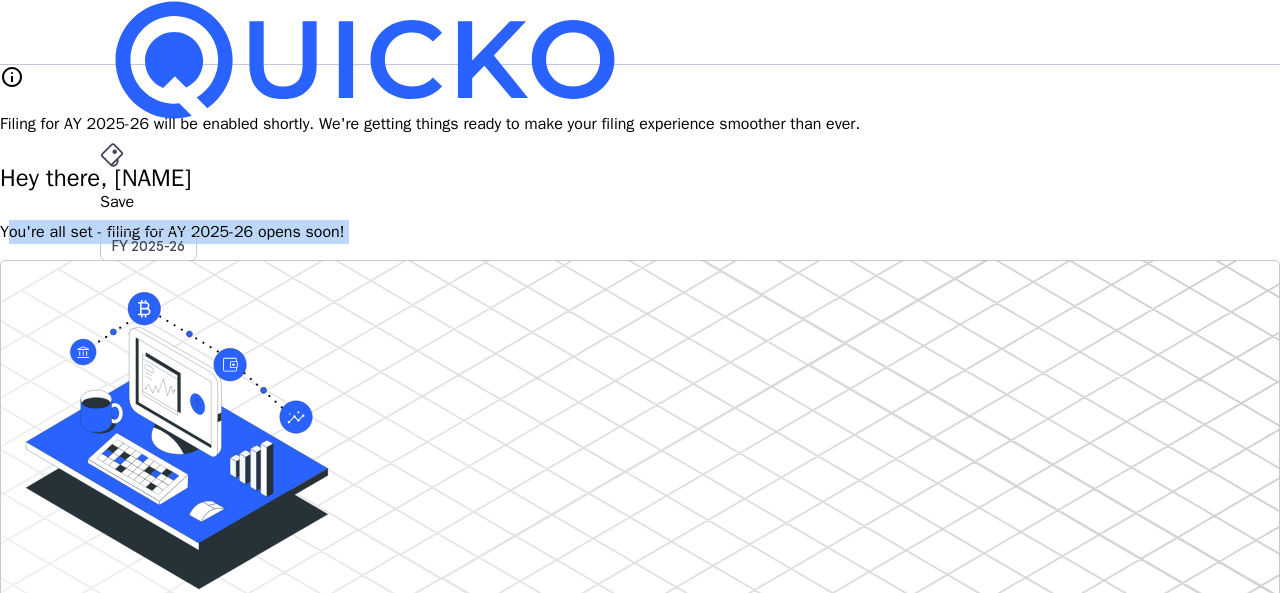 click on "You're all set - filing for AY 2025-26 opens soon!" at bounding box center [640, 232] 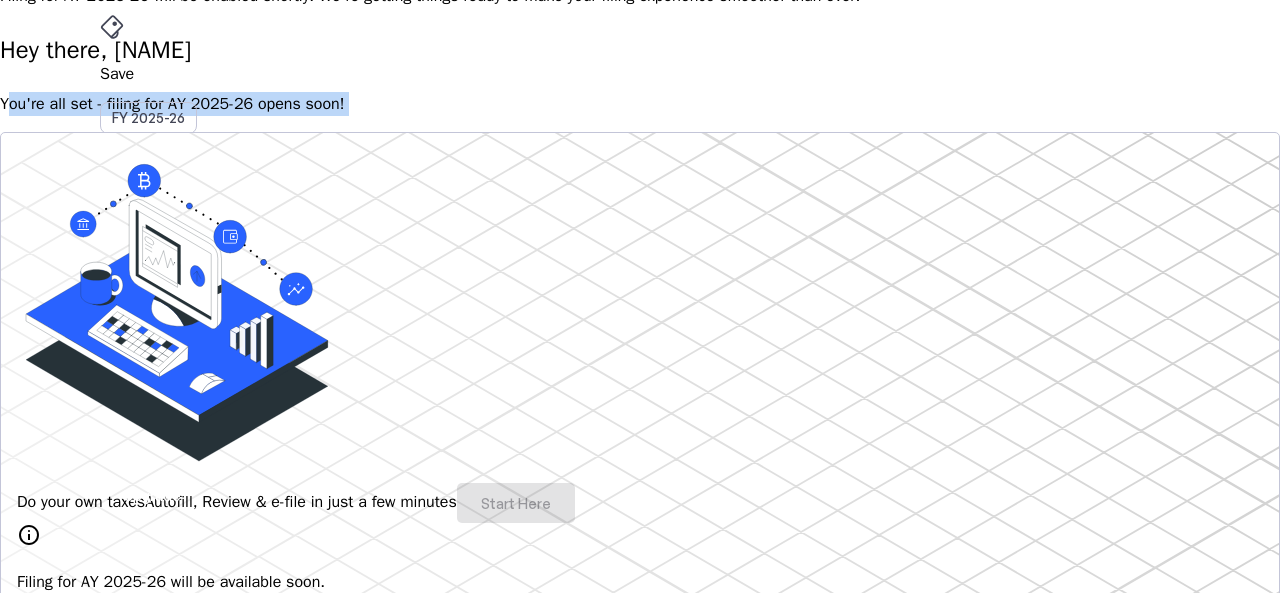 scroll, scrollTop: 300, scrollLeft: 0, axis: vertical 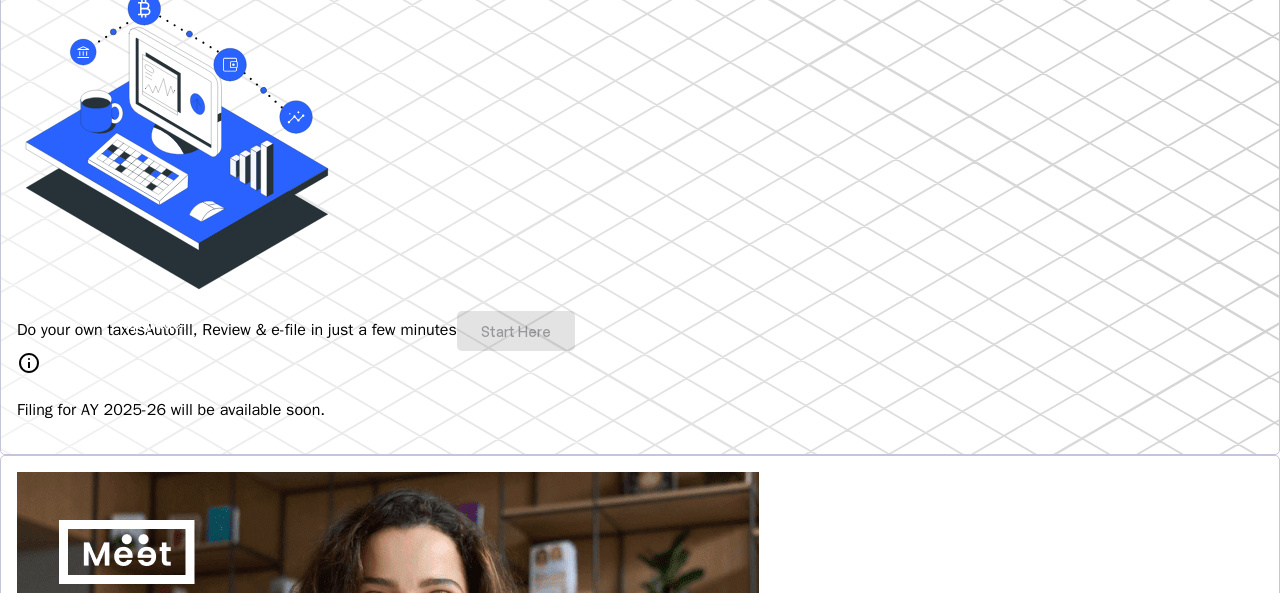 click on "Do your own taxes   Autofill, Review & e-file in just a few minutes   Start Here" at bounding box center [640, 331] 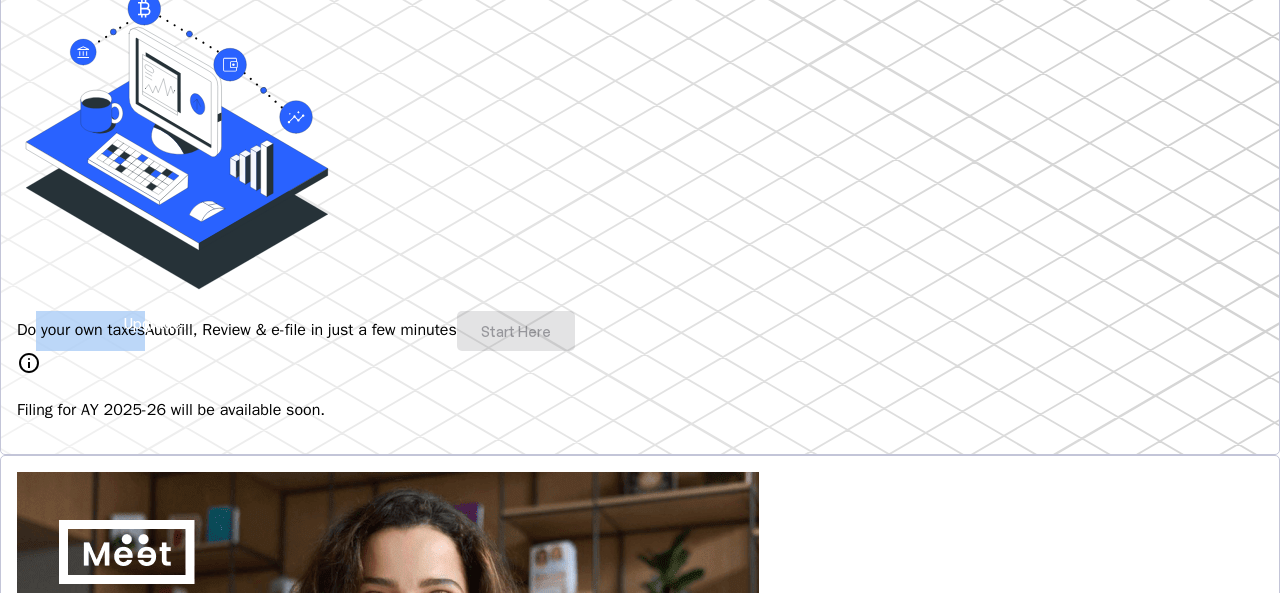 drag, startPoint x: 138, startPoint y: 280, endPoint x: 302, endPoint y: 277, distance: 164.02744 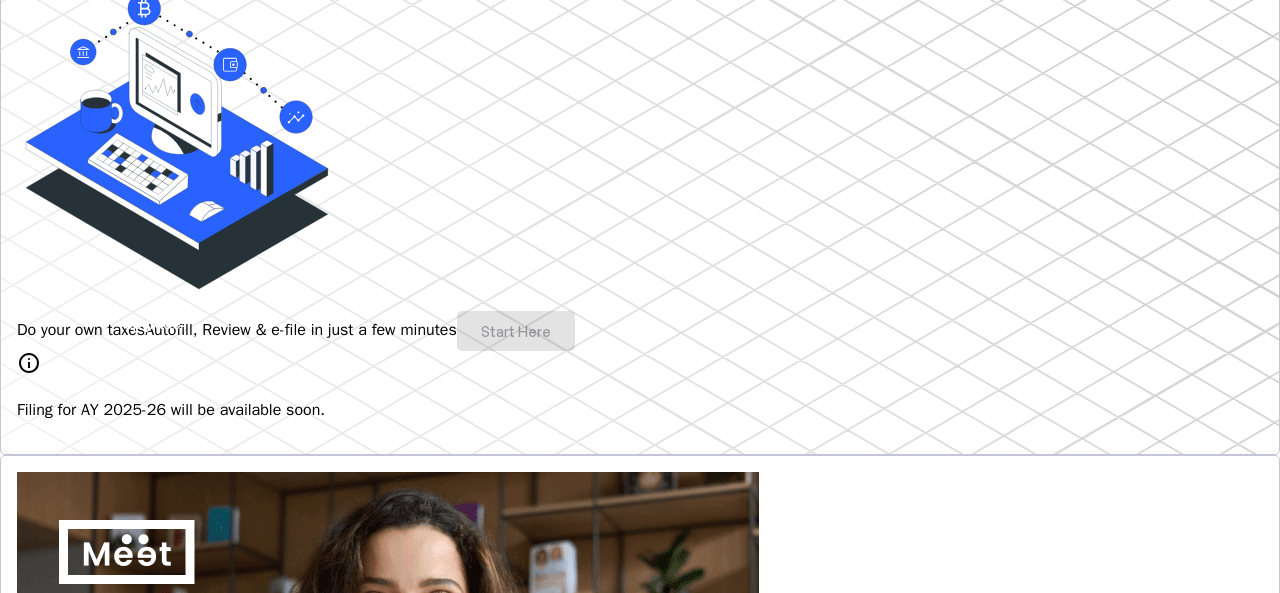 click on "Do your own taxes   Autofill, Review & e-file in just a few minutes   Start Here" at bounding box center [640, 331] 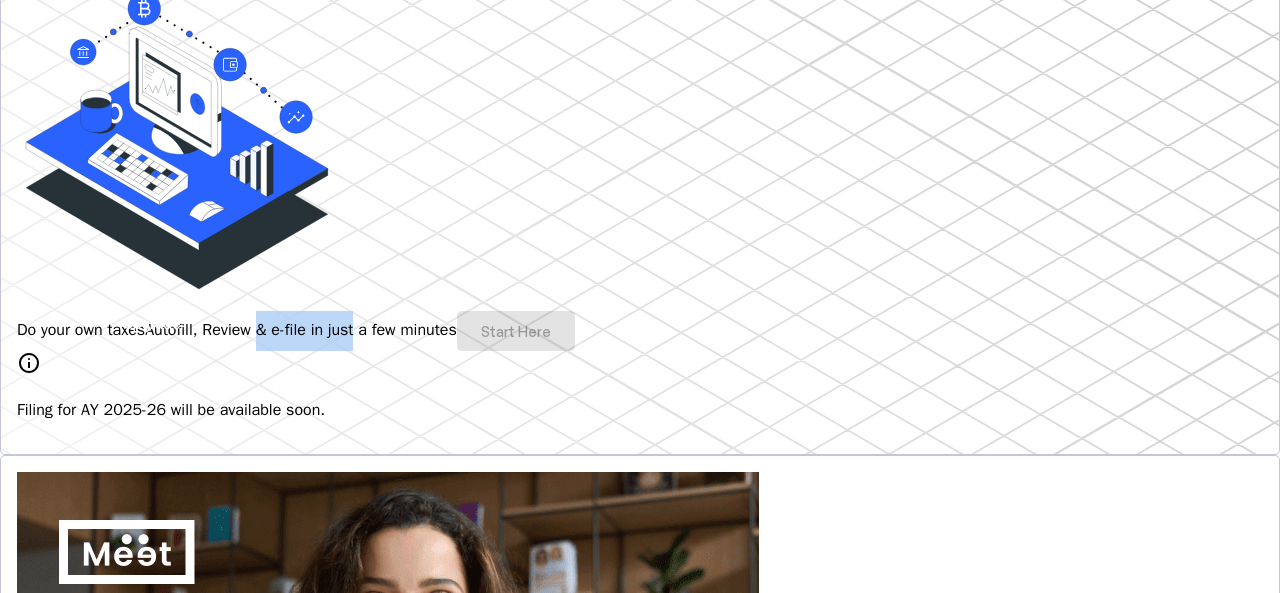 drag, startPoint x: 220, startPoint y: 300, endPoint x: 304, endPoint y: 299, distance: 84.00595 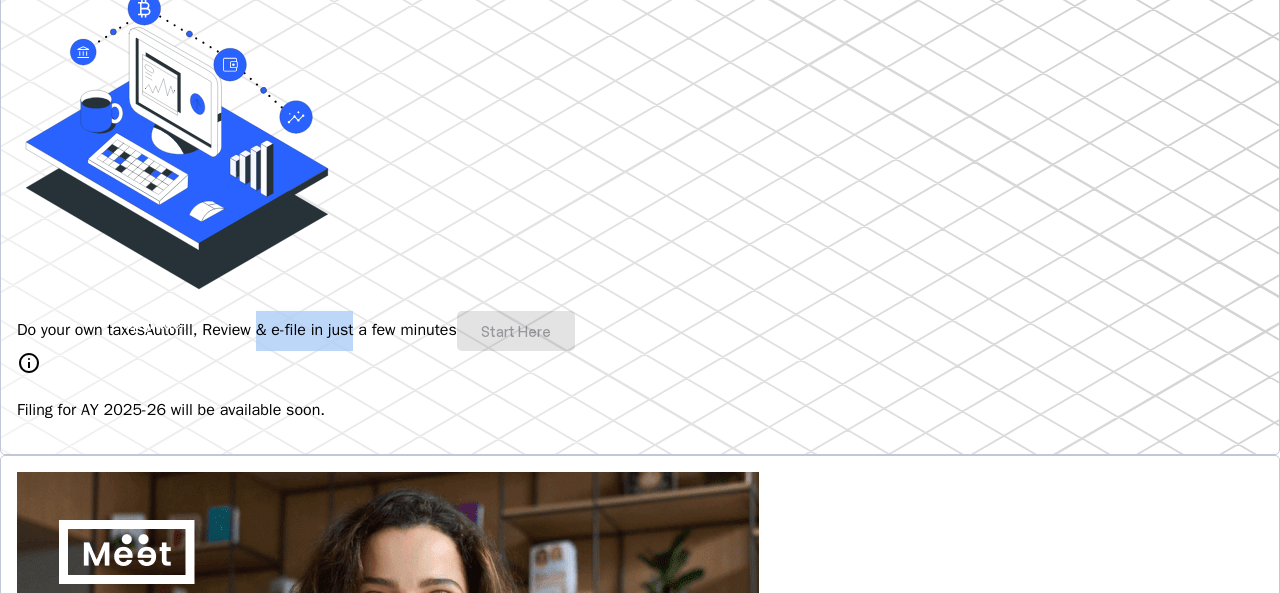 click on "Do your own taxes   Autofill, Review & e-file in just a few minutes   Start Here" at bounding box center (640, 331) 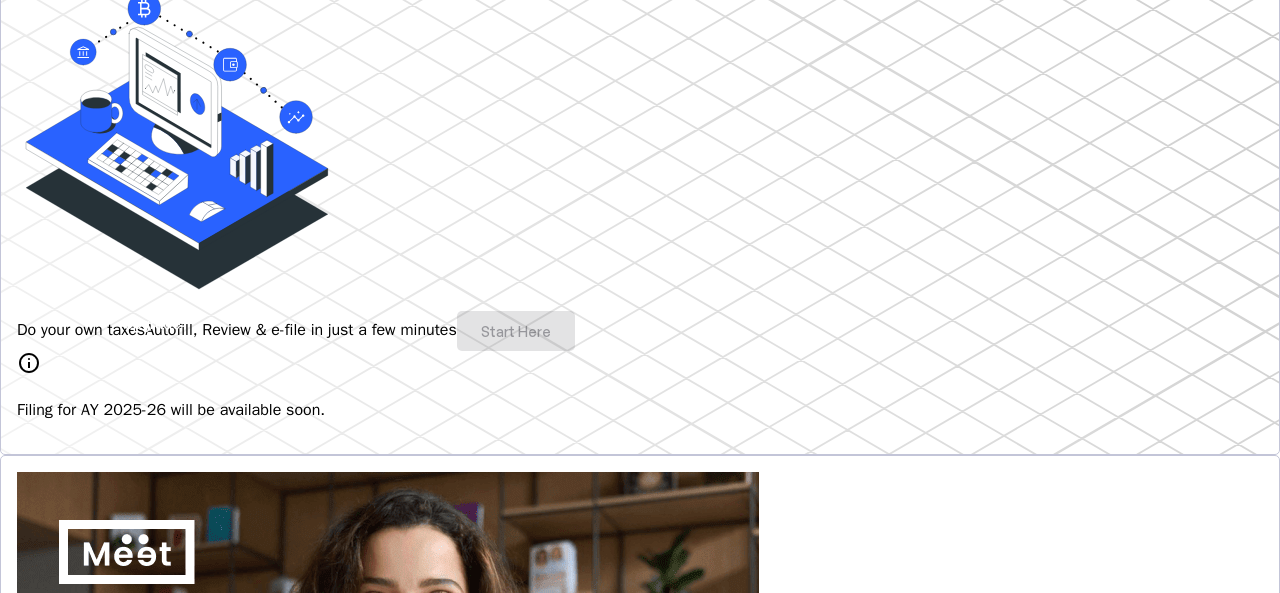 click on "Do your own taxes   Autofill, Review & e-file in just a few minutes   Start Here" at bounding box center [640, 331] 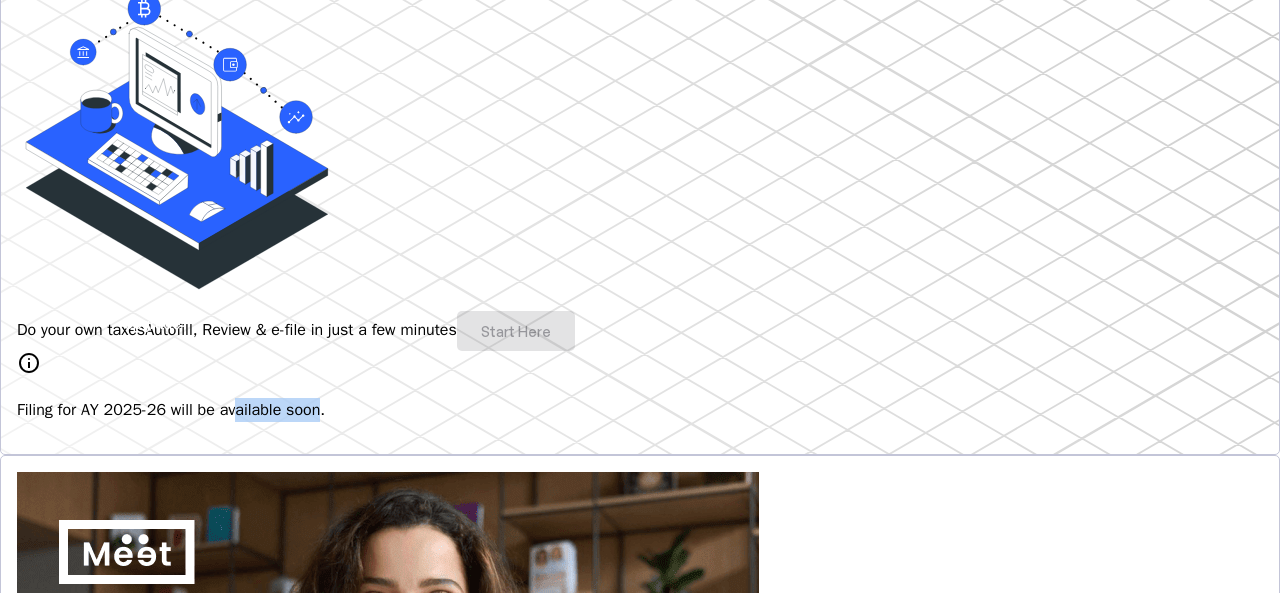 drag, startPoint x: 306, startPoint y: 419, endPoint x: 404, endPoint y: 423, distance: 98.0816 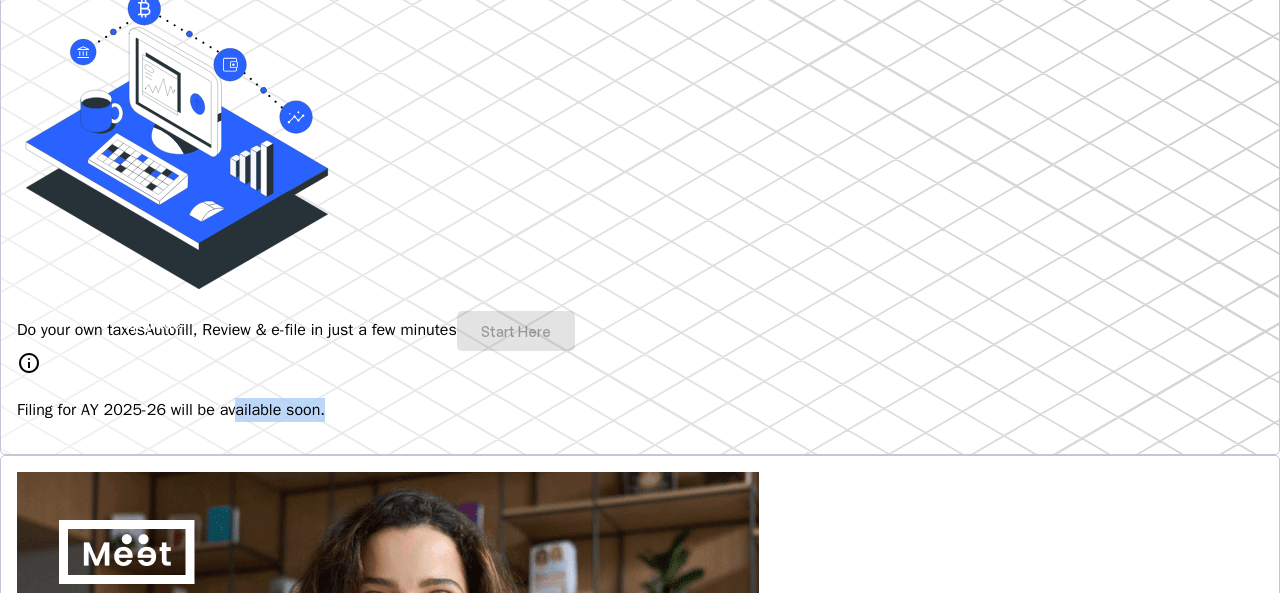 click on "info Filing for AY 2025-26 will be available soon." at bounding box center (640, 386) 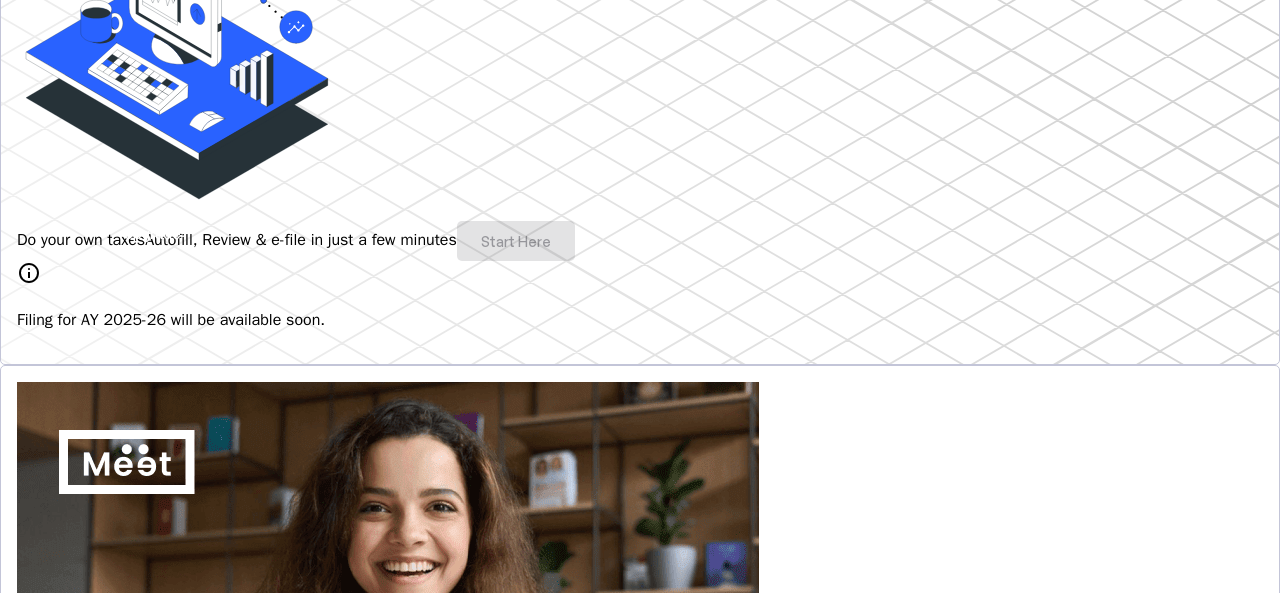scroll, scrollTop: 500, scrollLeft: 0, axis: vertical 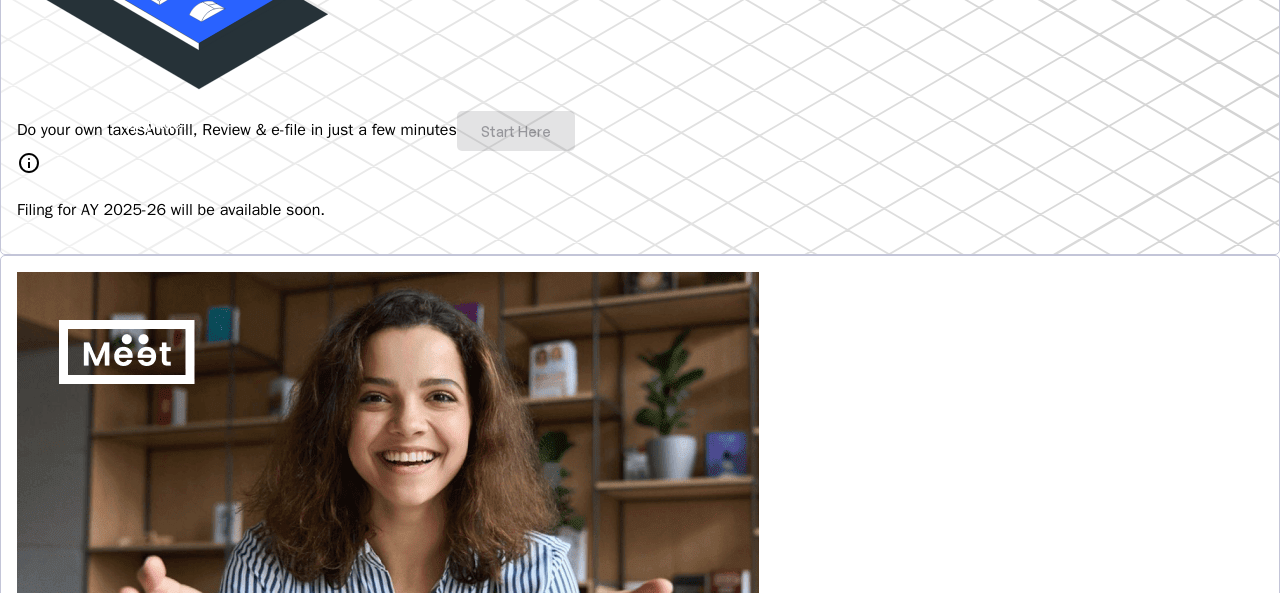 click on "Benefits of filing on Quicko" at bounding box center [640, 915] 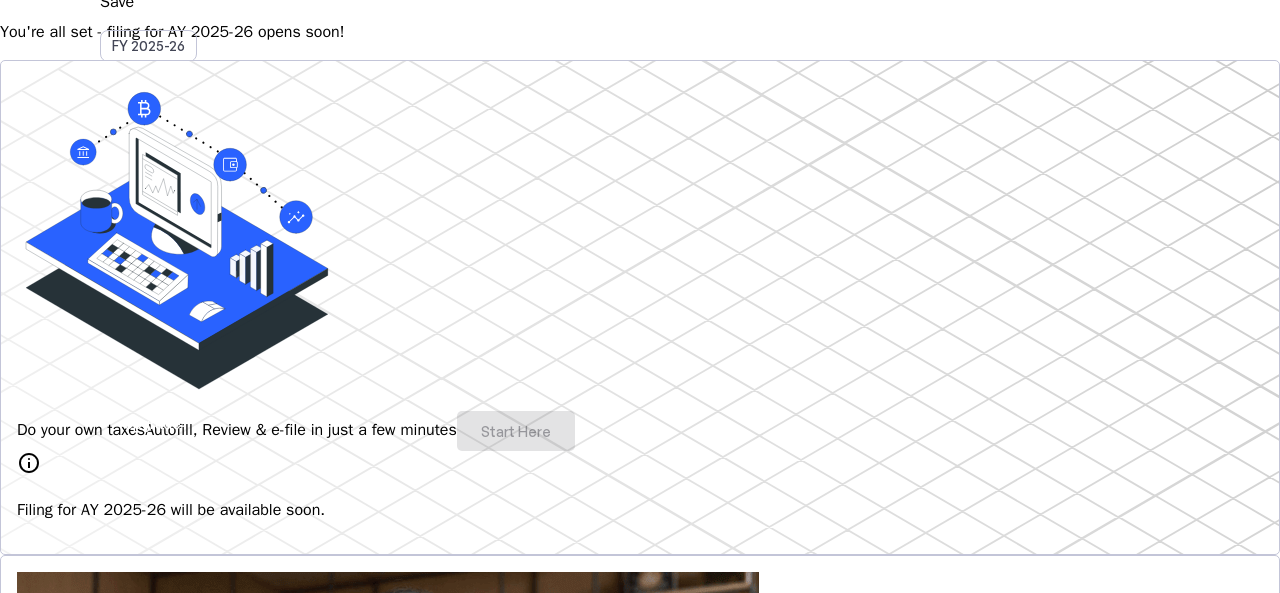 scroll, scrollTop: 0, scrollLeft: 0, axis: both 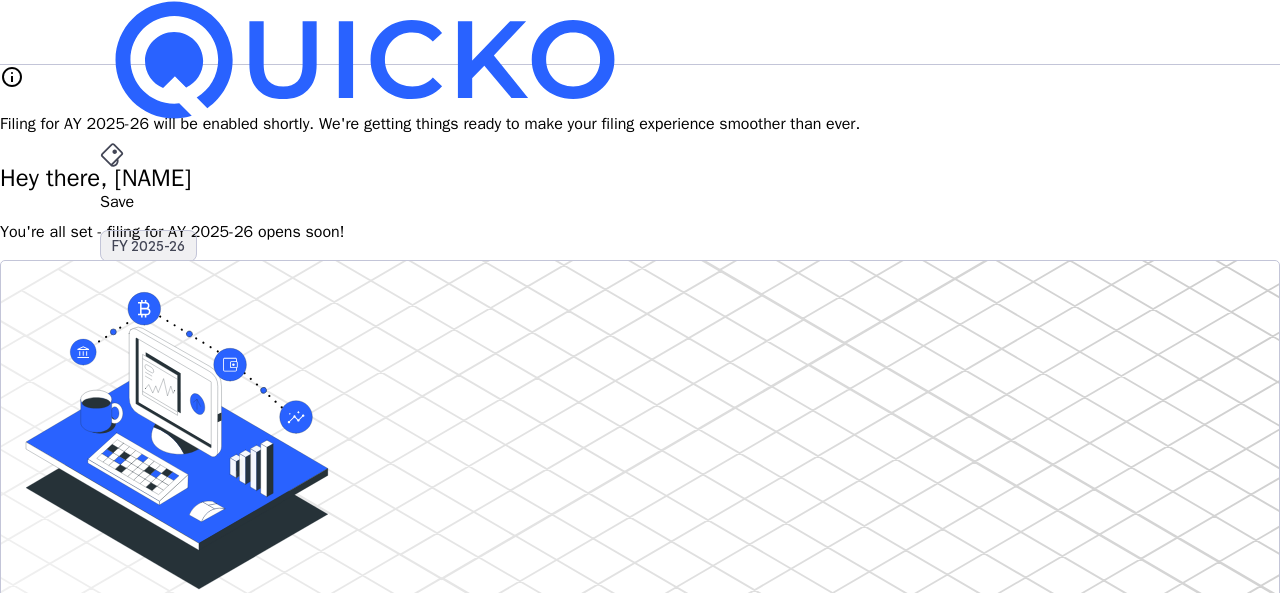 click on "FY 2025-26" at bounding box center (148, 246) 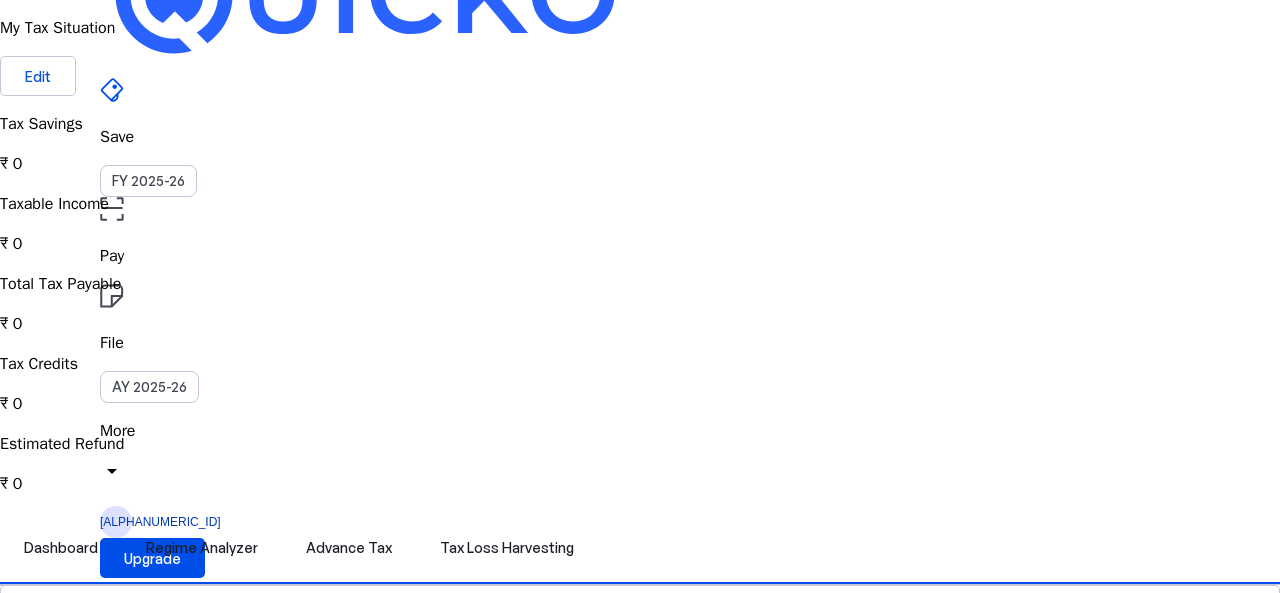 scroll, scrollTop: 0, scrollLeft: 0, axis: both 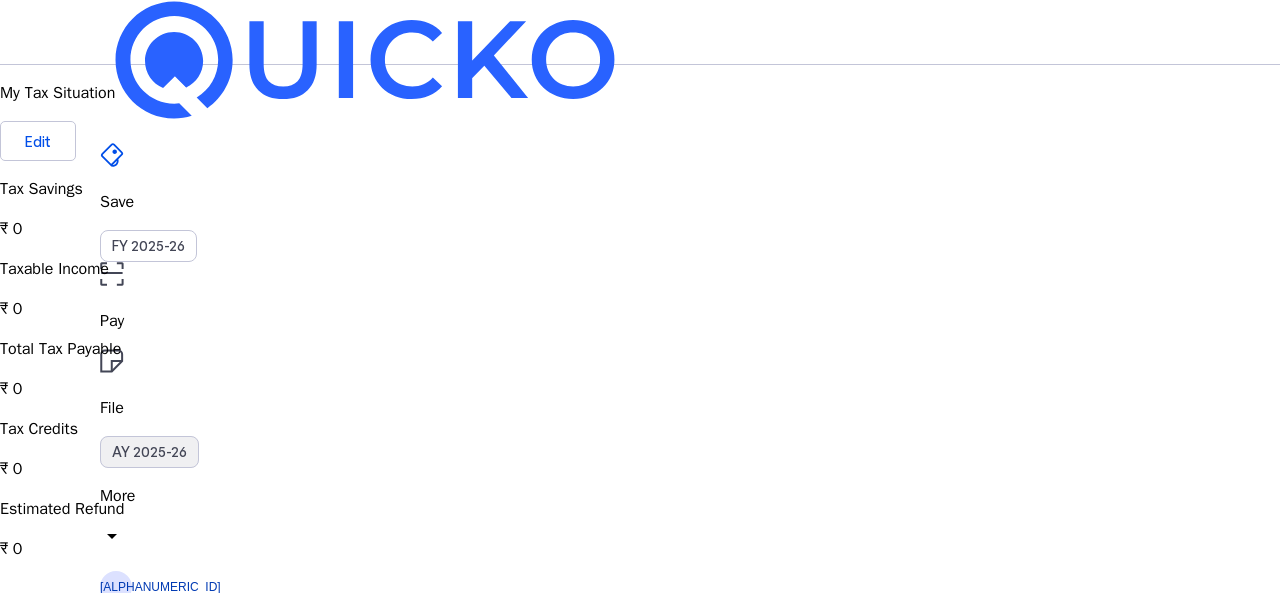 click on "AY 2025-26" at bounding box center [149, 452] 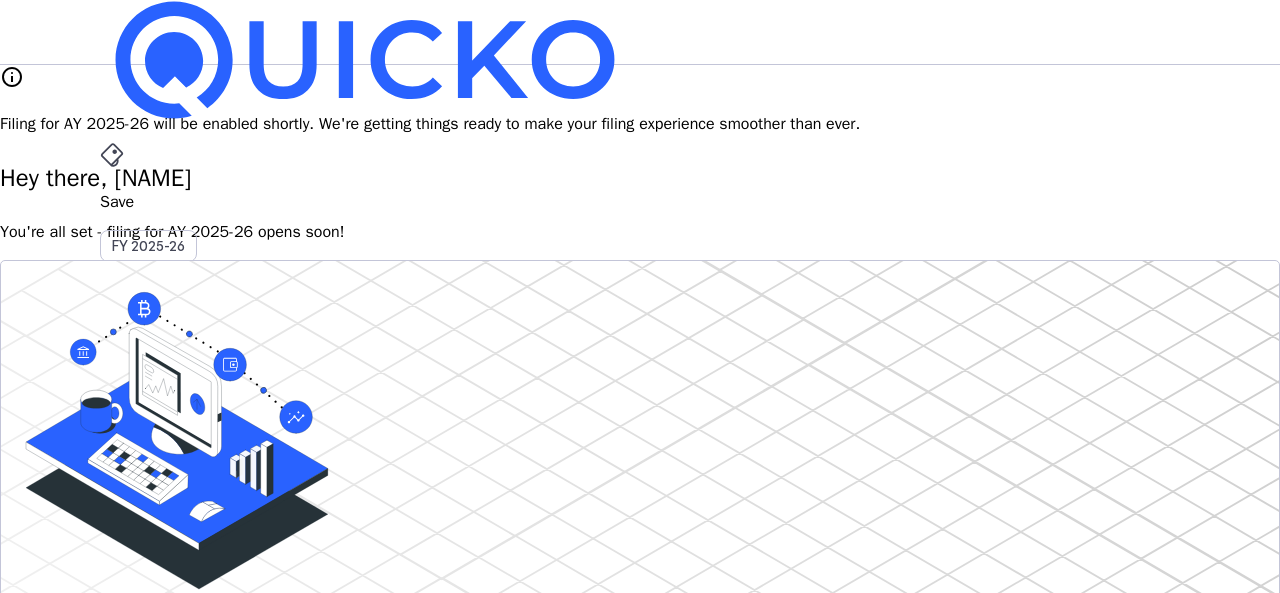 click on "File" at bounding box center [640, 408] 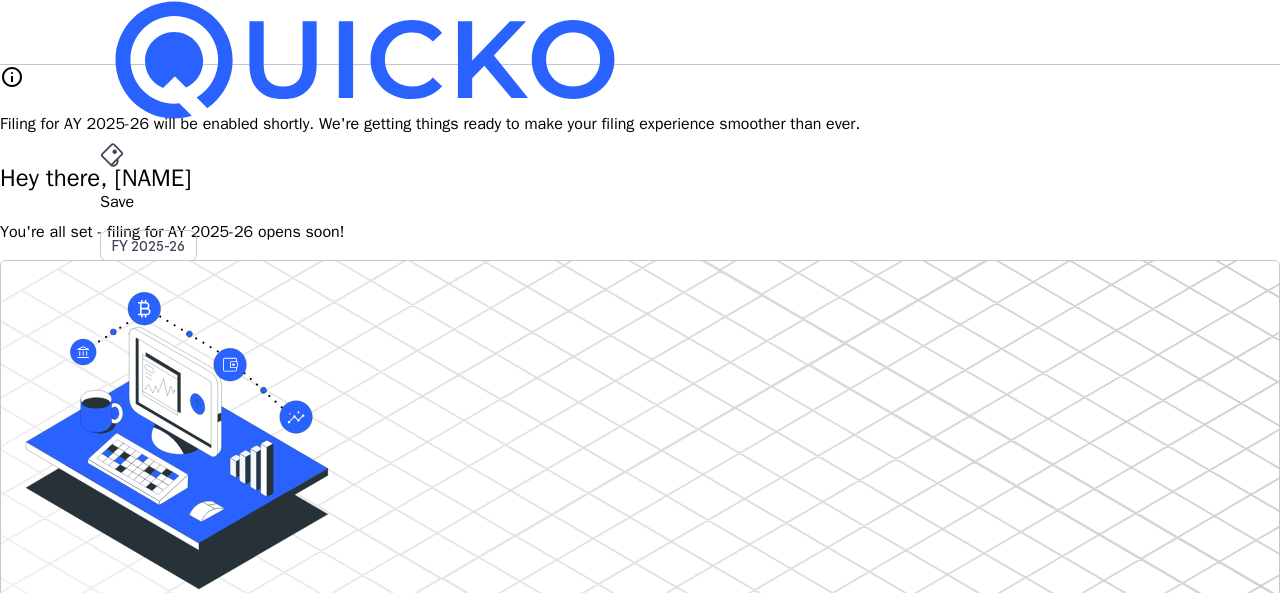 click on "AY 2025-26" at bounding box center (149, 452) 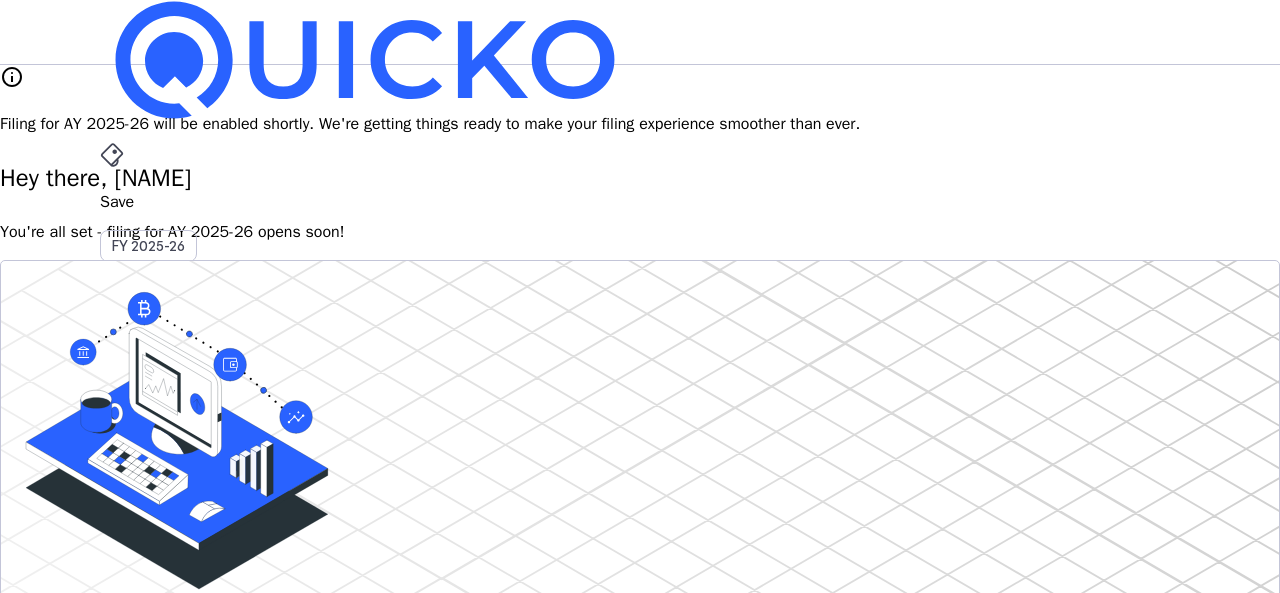 click on "File" at bounding box center (640, 408) 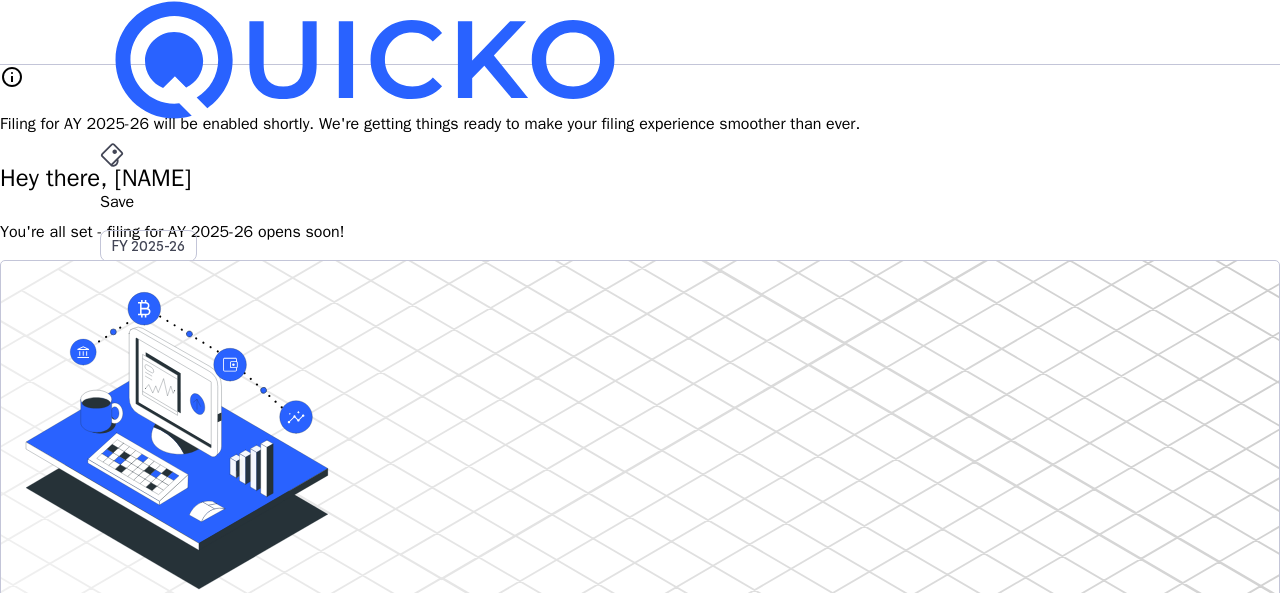 click on "More" at bounding box center [640, 496] 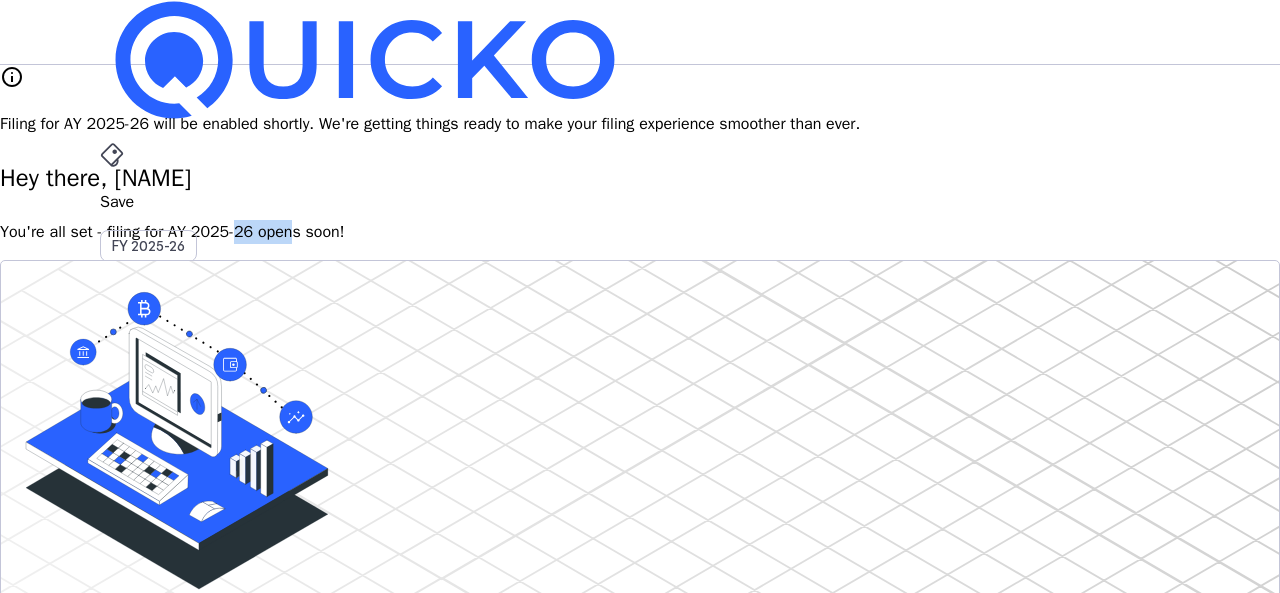 drag, startPoint x: 327, startPoint y: 211, endPoint x: 283, endPoint y: 211, distance: 44 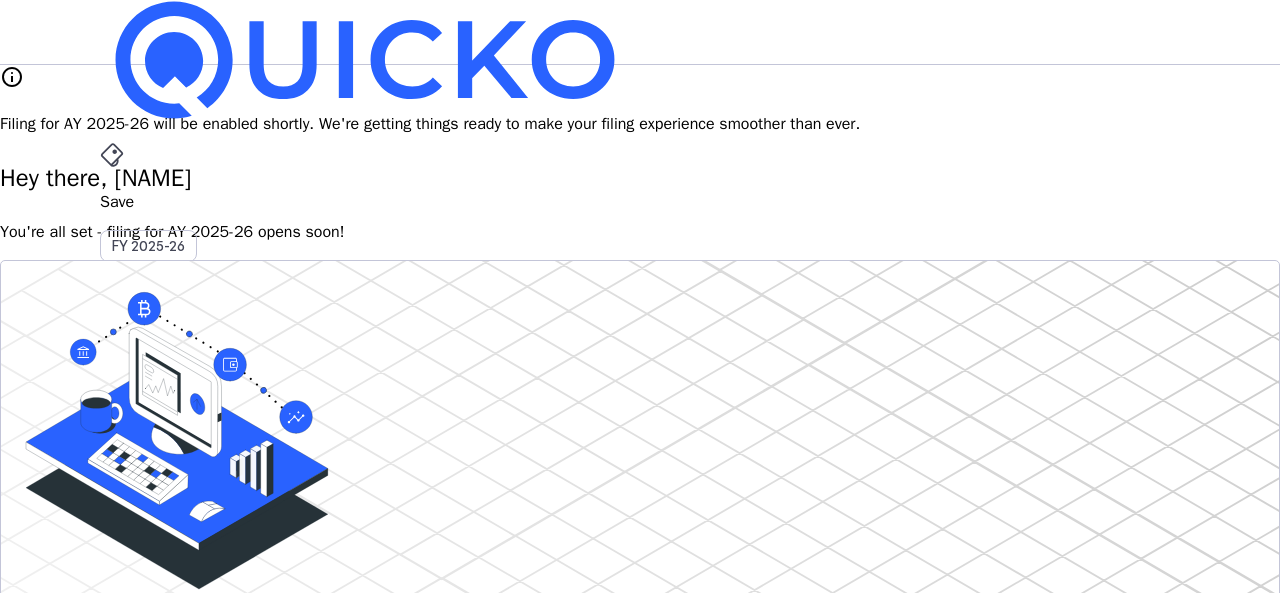 click on "You're all set - filing for AY 2025-26 opens soon!" at bounding box center [640, 232] 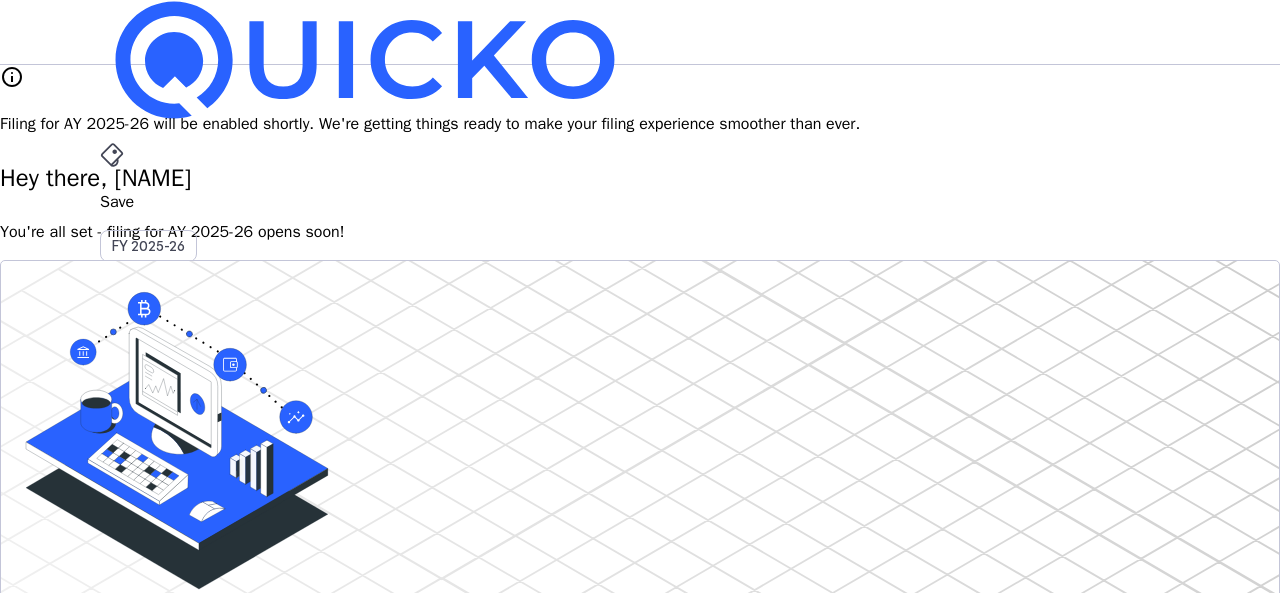 click at bounding box center [152, 623] 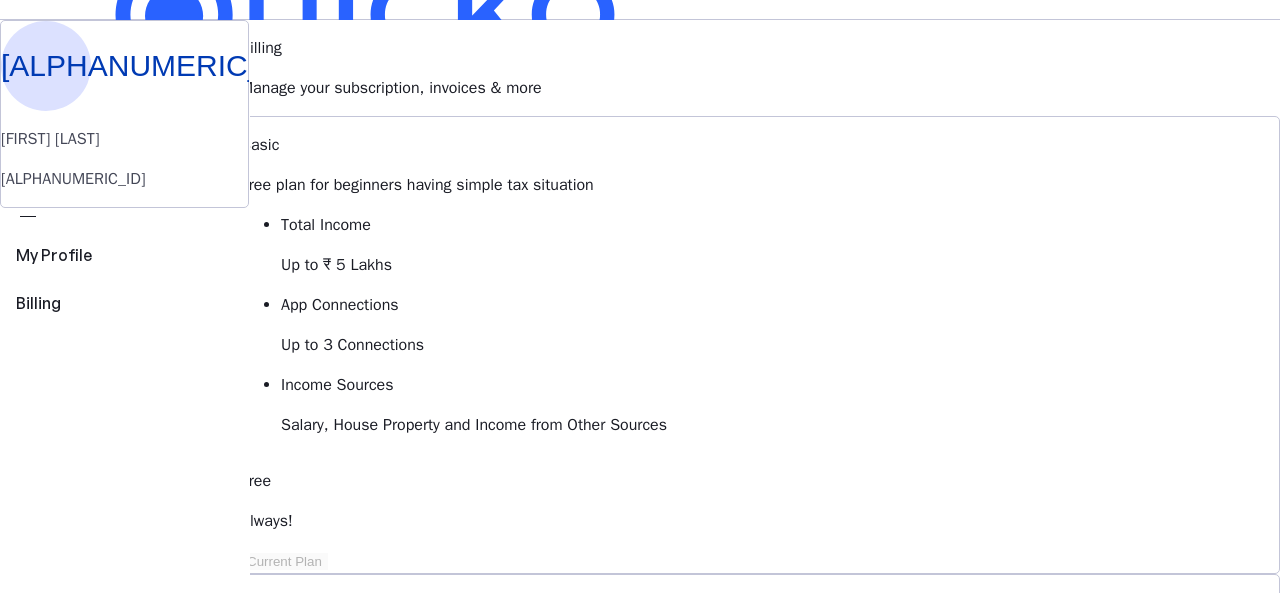 scroll, scrollTop: 0, scrollLeft: 0, axis: both 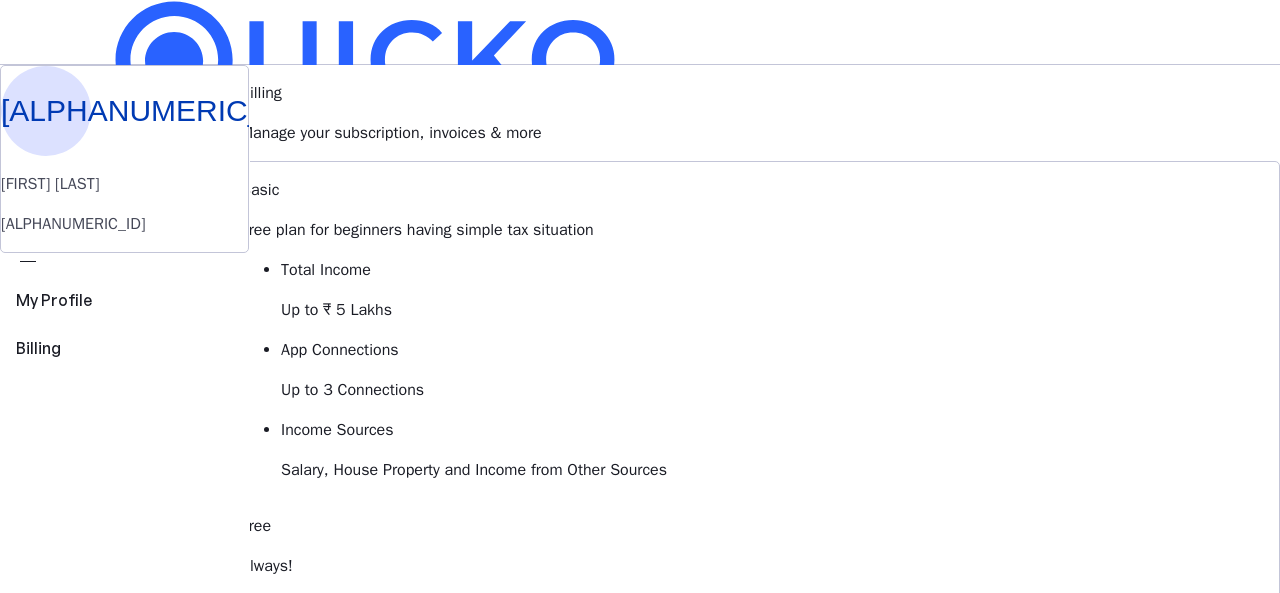 drag, startPoint x: 790, startPoint y: 242, endPoint x: 790, endPoint y: 315, distance: 73 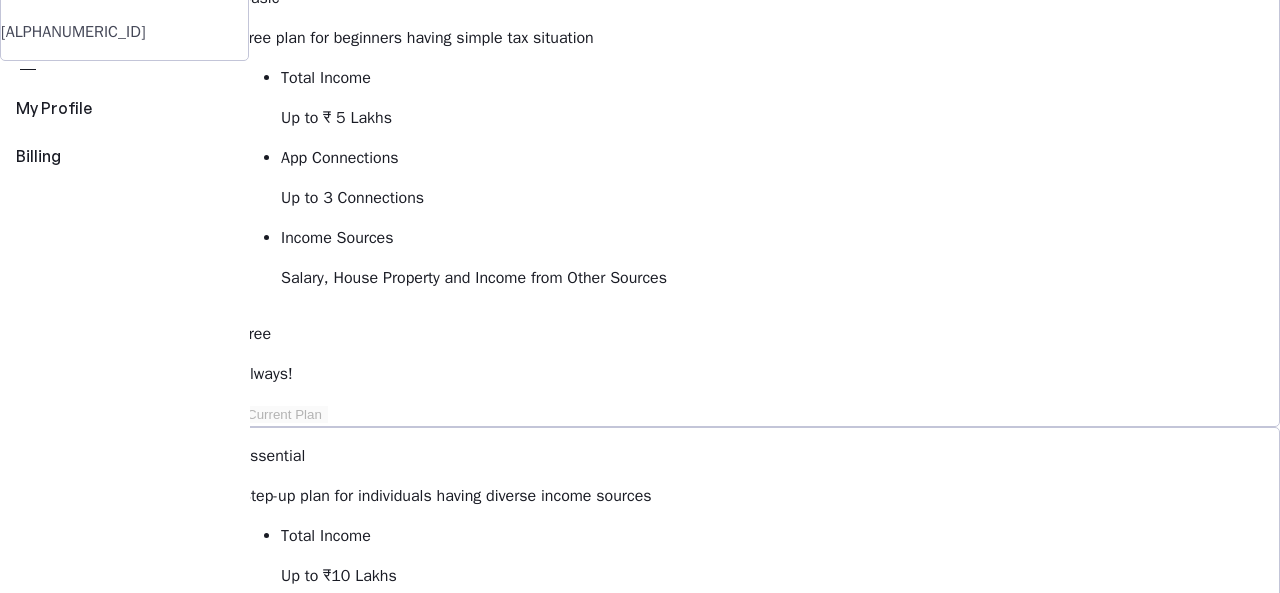 scroll, scrollTop: 200, scrollLeft: 0, axis: vertical 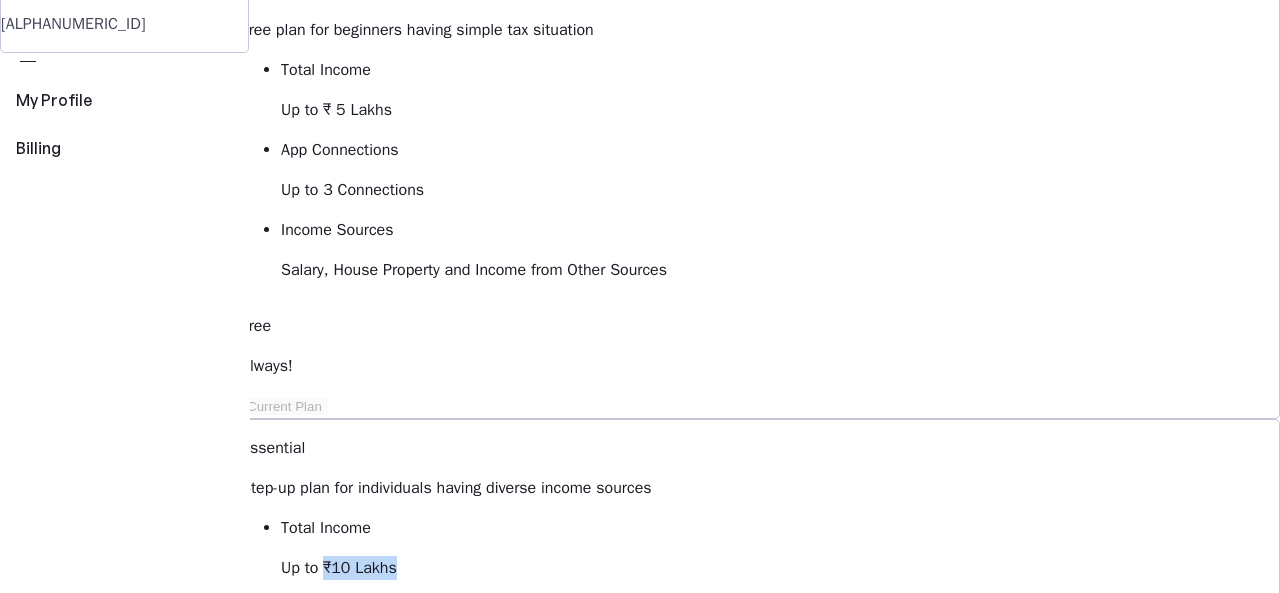 drag, startPoint x: 706, startPoint y: 131, endPoint x: 847, endPoint y: 151, distance: 142.41138 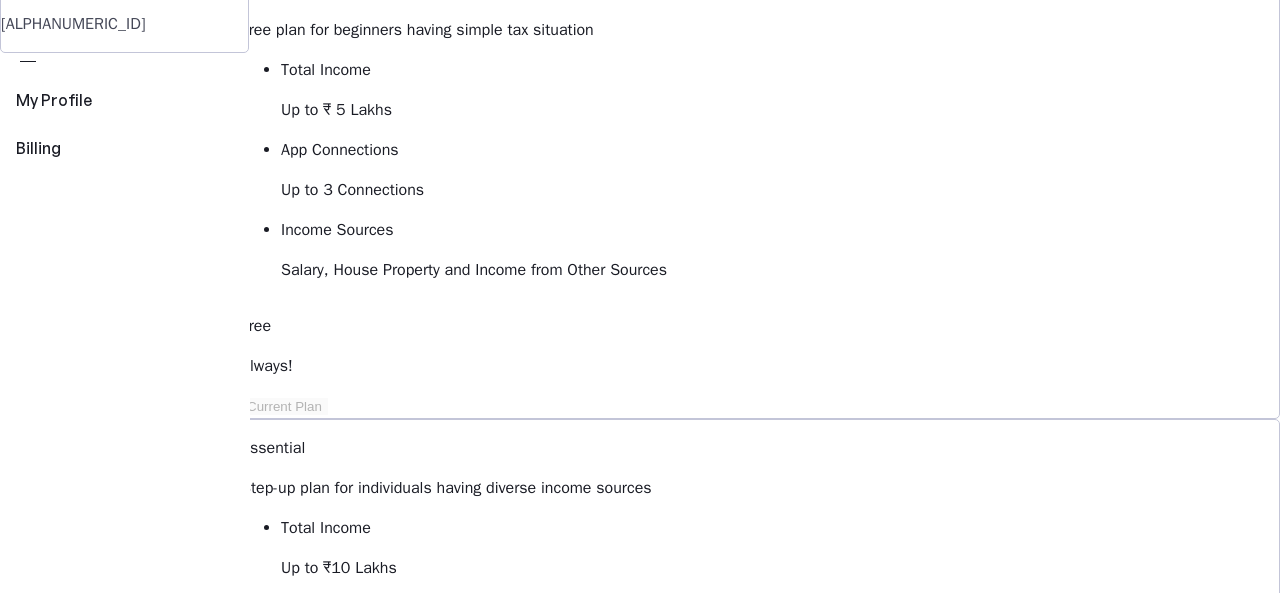 click on "App Connections" at bounding box center [780, 528] 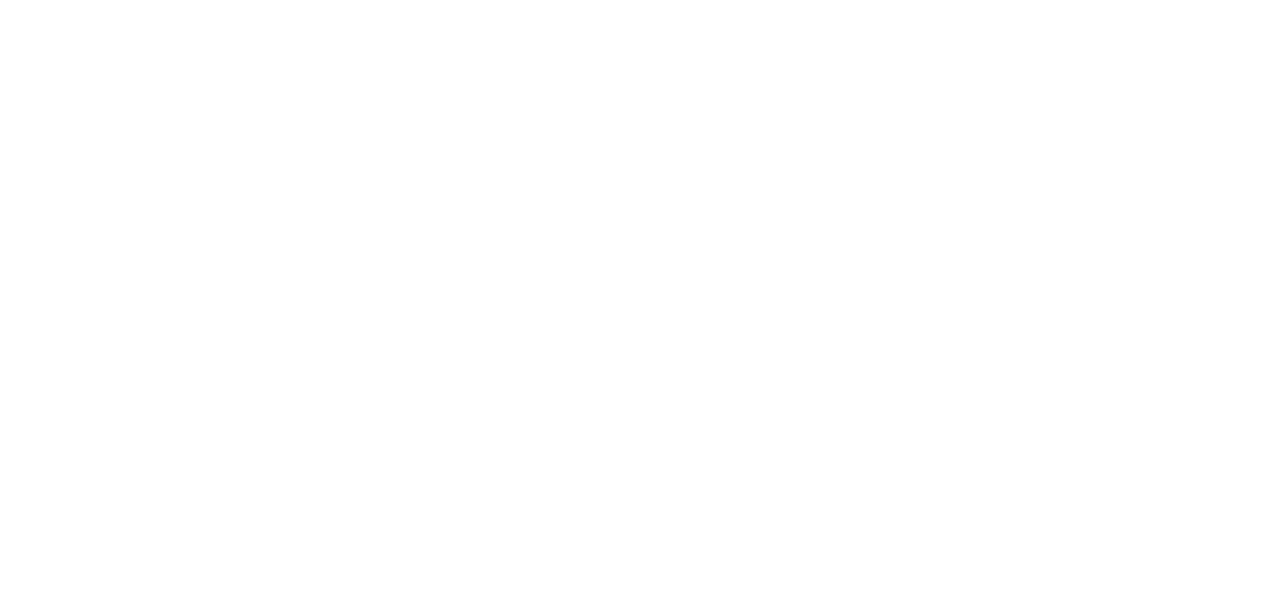 scroll, scrollTop: 0, scrollLeft: 0, axis: both 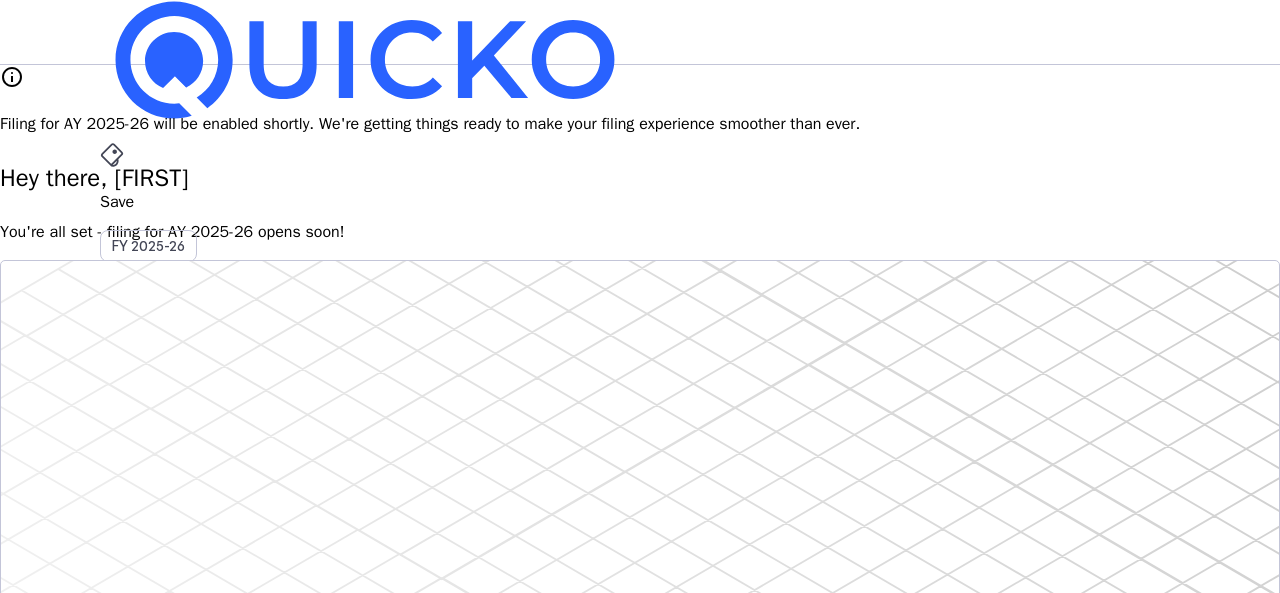 click on "NK" at bounding box center [116, 587] 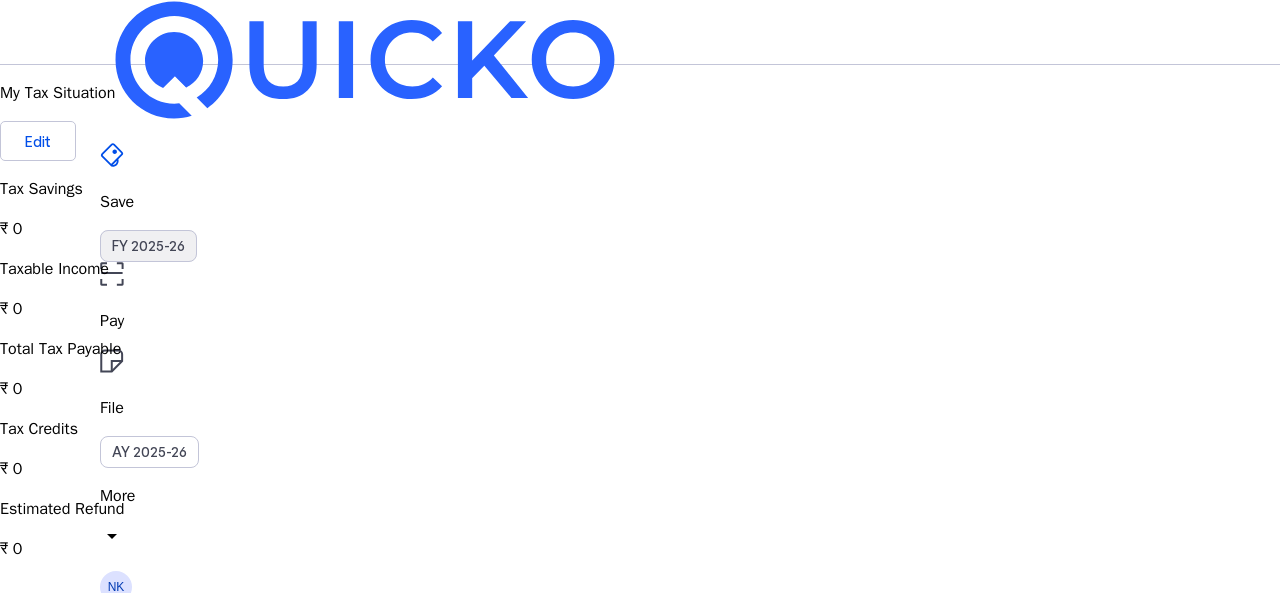 click on "FY 2025-26" at bounding box center (148, 246) 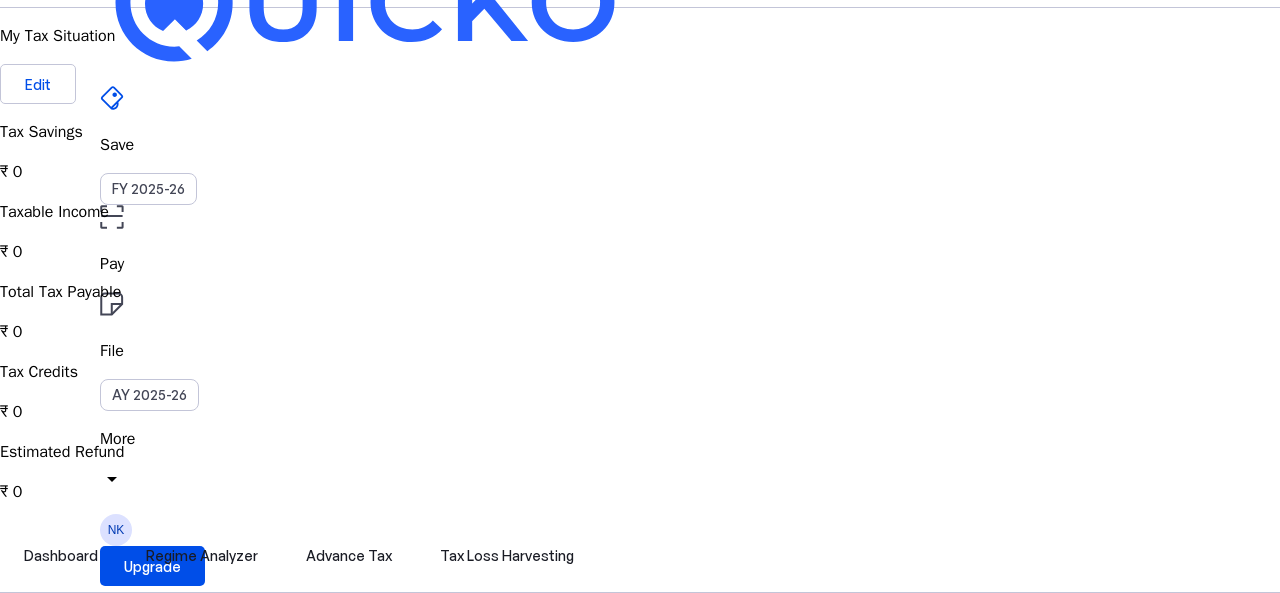 scroll, scrollTop: 100, scrollLeft: 0, axis: vertical 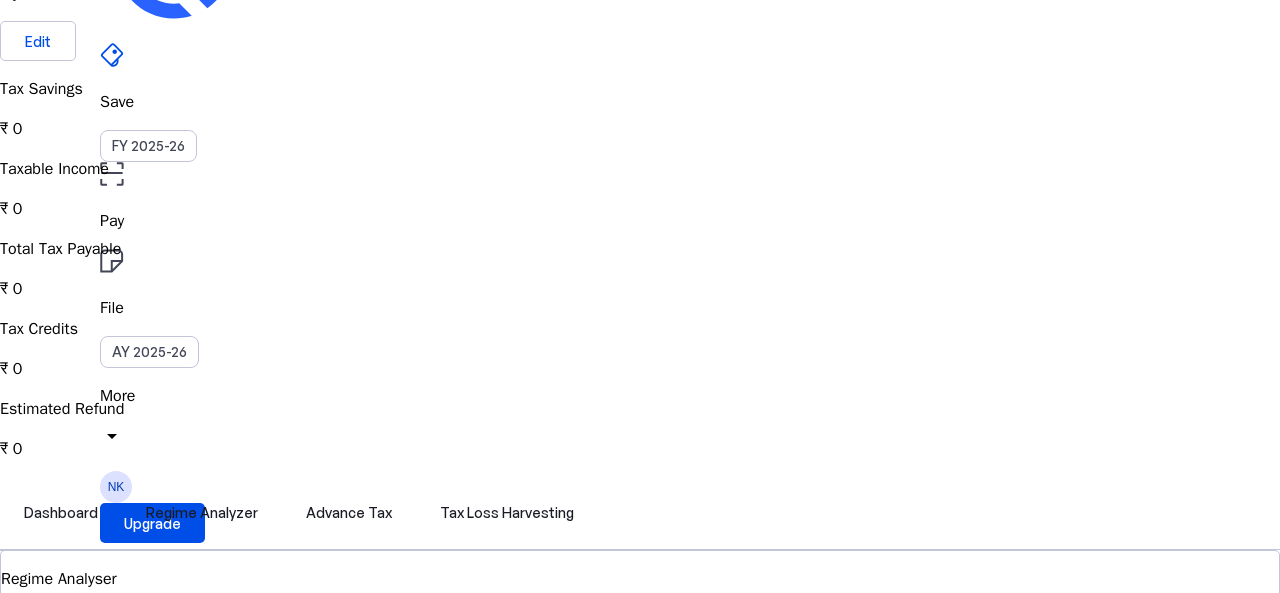 click on "₹ 0" at bounding box center [640, 129] 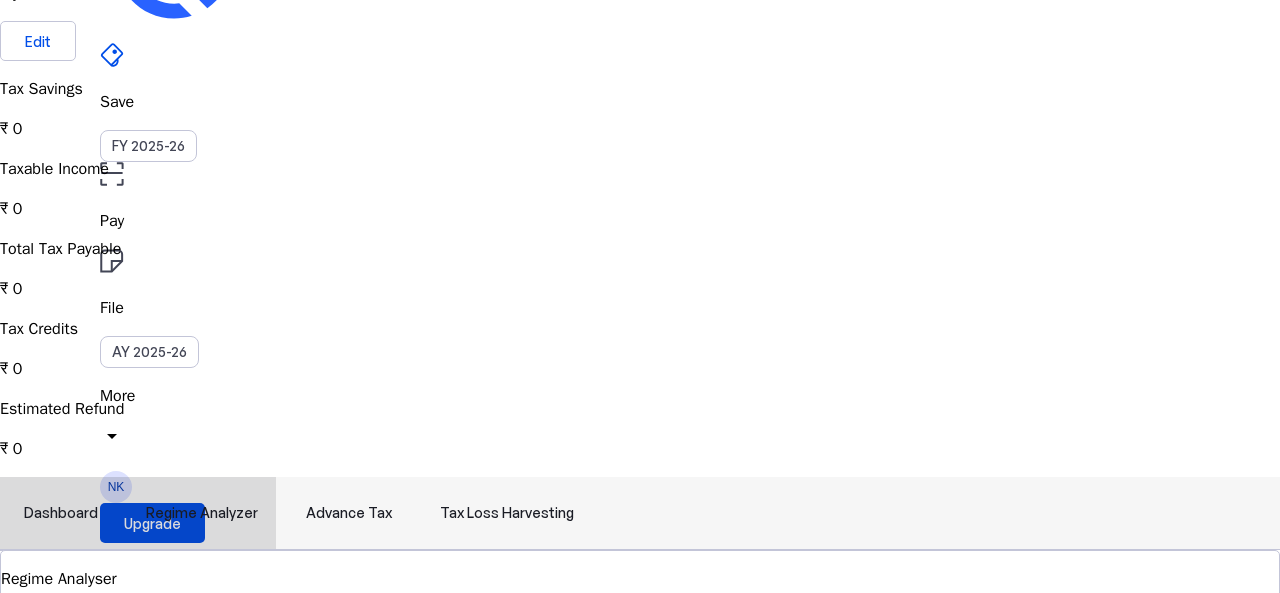 click on "Tax Loss Harvesting" at bounding box center (507, 513) 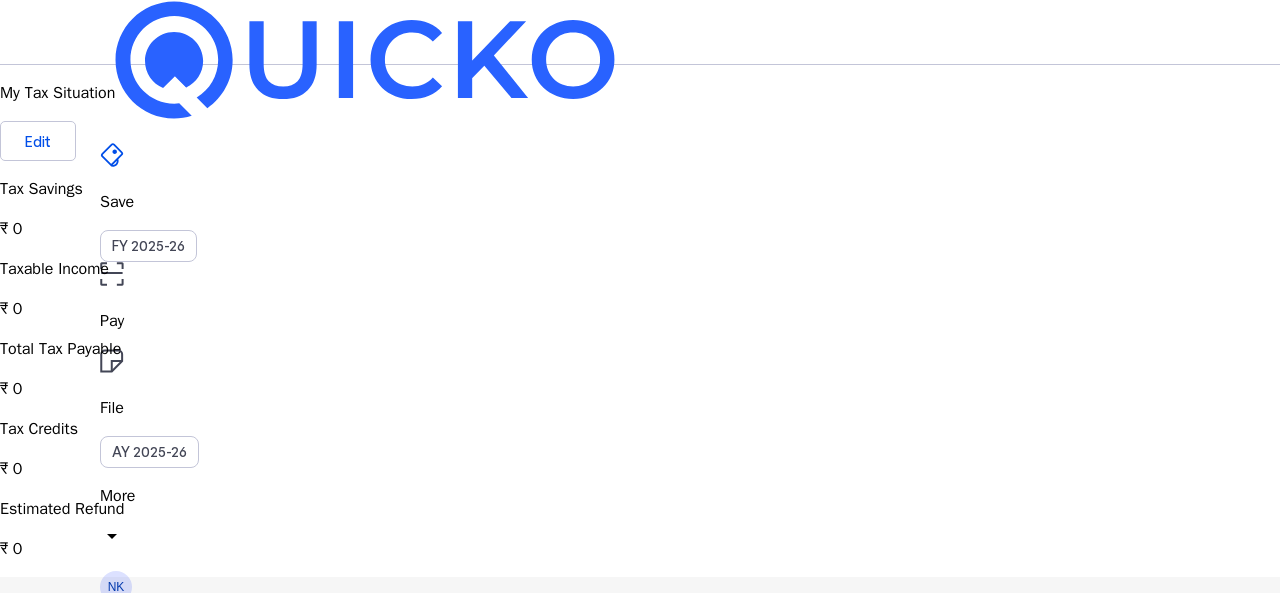 click on "Advance Tax" at bounding box center (349, 613) 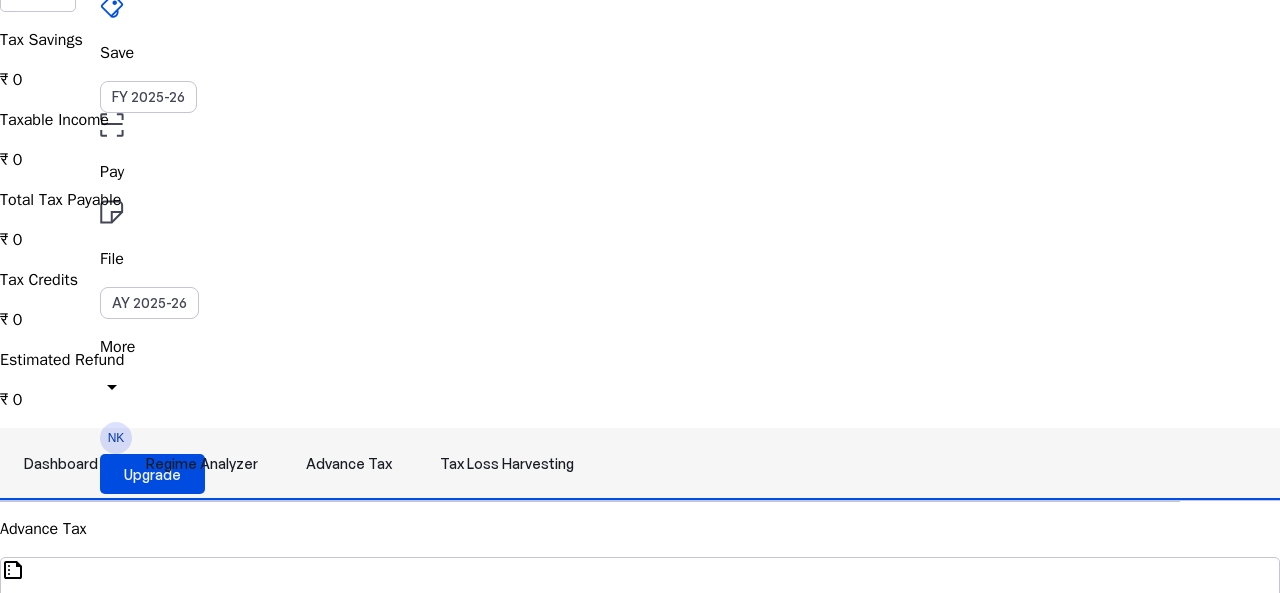 scroll, scrollTop: 0, scrollLeft: 0, axis: both 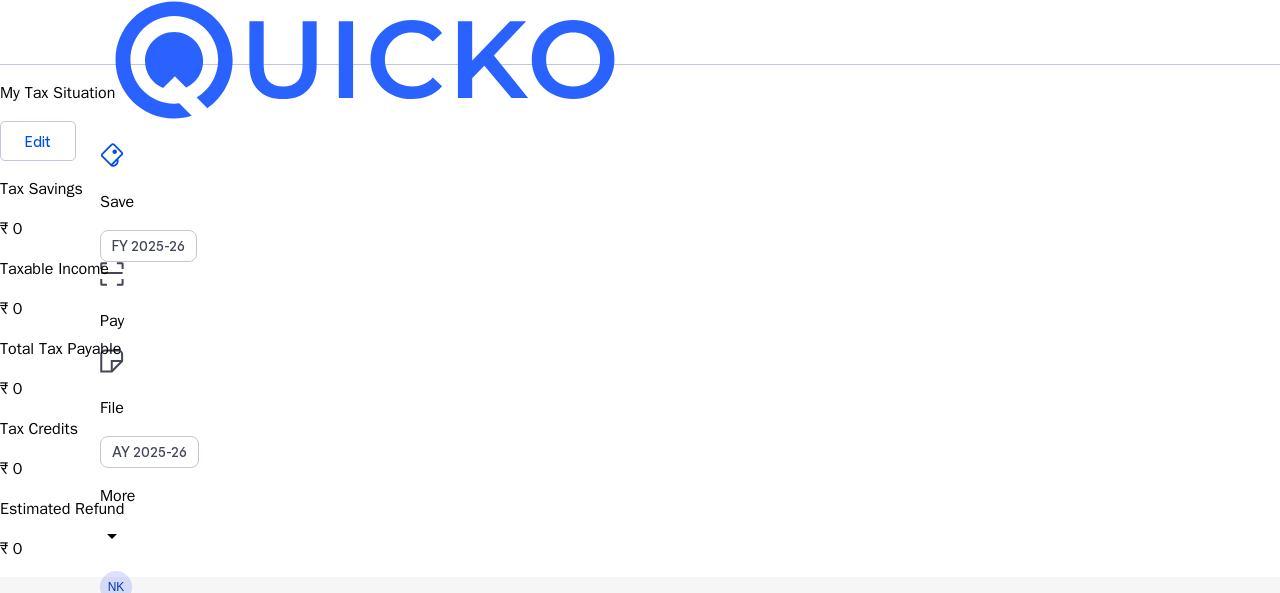 click on "Regime Analyzer" at bounding box center [202, 613] 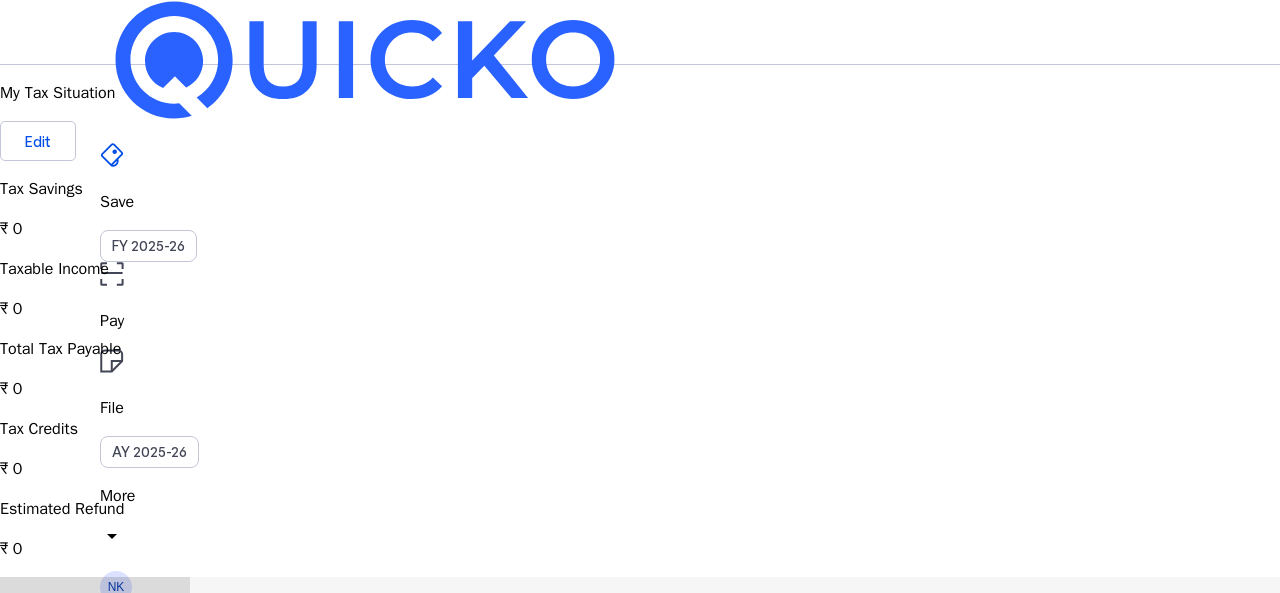 click on "Dashboard" at bounding box center (61, 613) 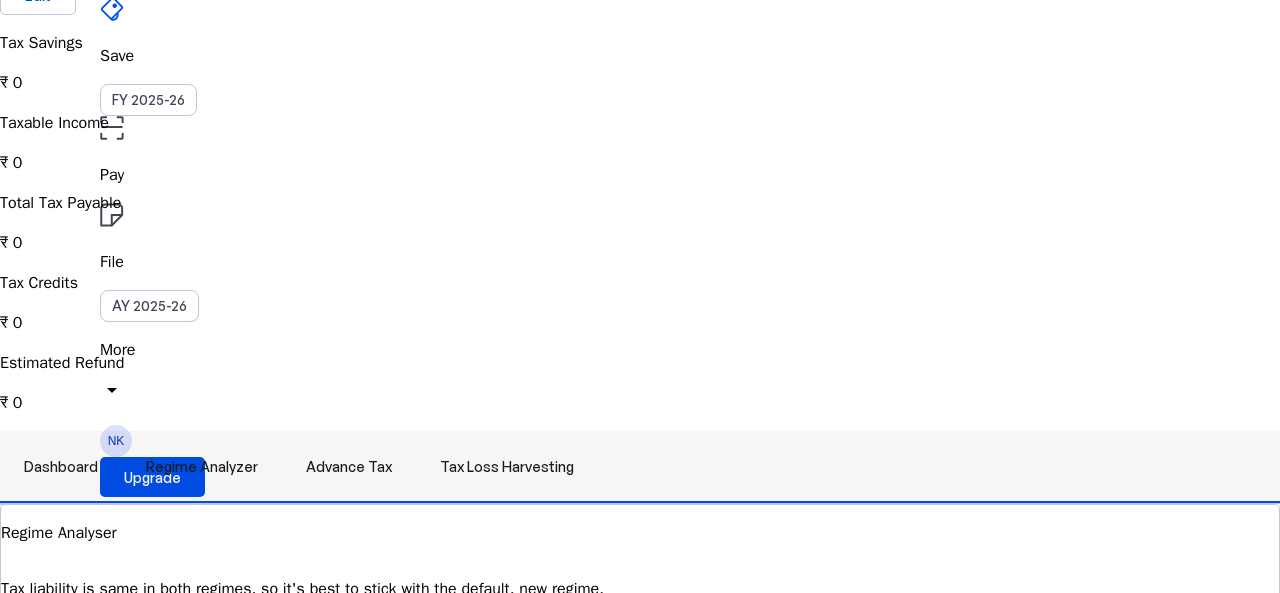 scroll, scrollTop: 300, scrollLeft: 0, axis: vertical 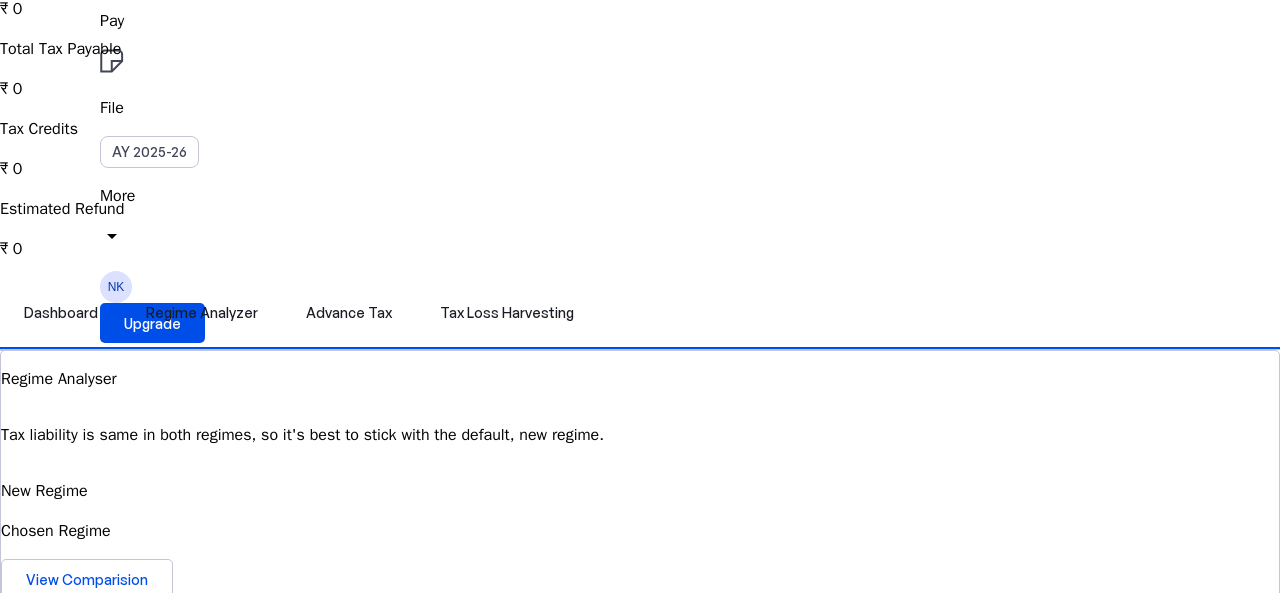 drag, startPoint x: 554, startPoint y: 191, endPoint x: 656, endPoint y: 202, distance: 102.59142 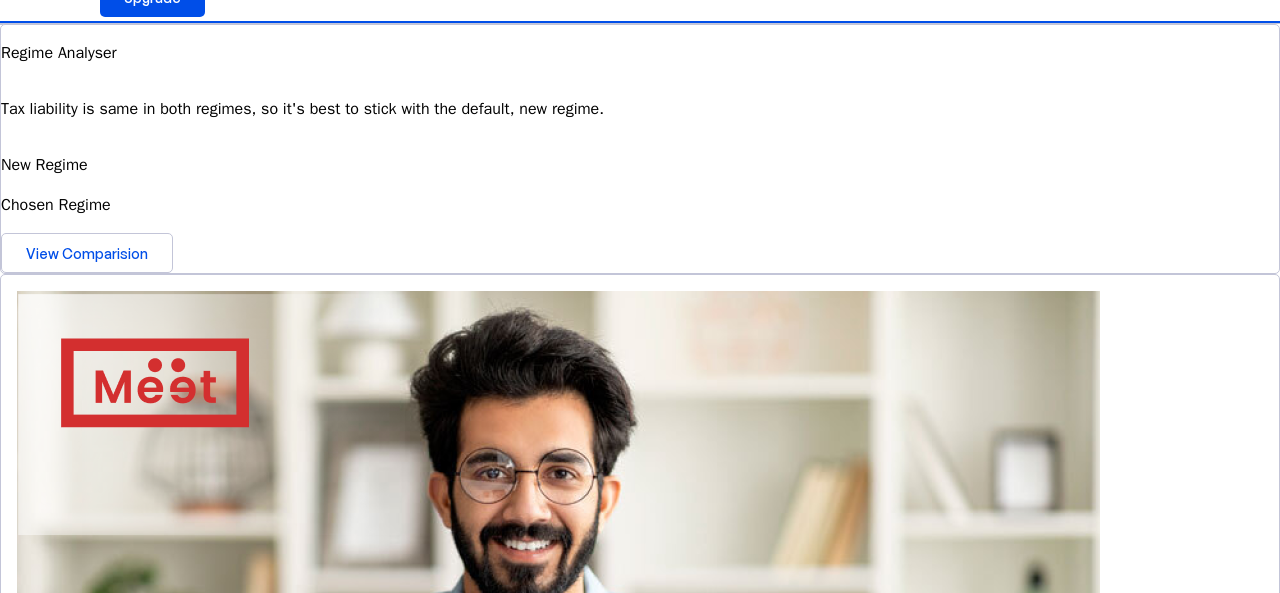 scroll, scrollTop: 500, scrollLeft: 0, axis: vertical 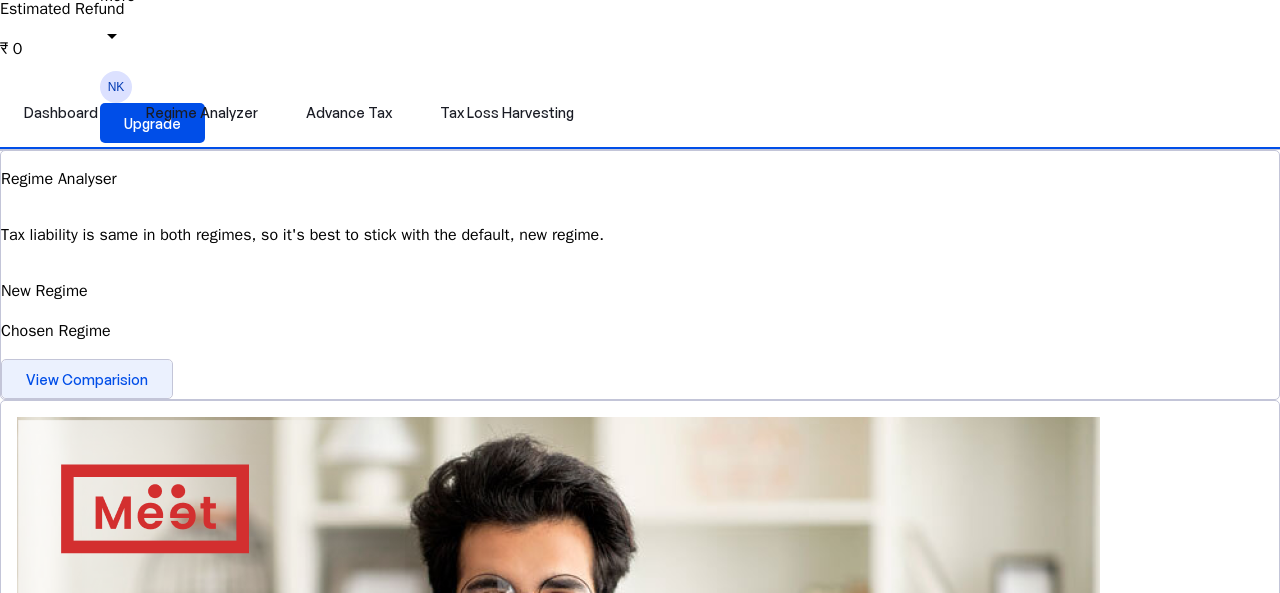 click on "View Comparision" at bounding box center (87, 379) 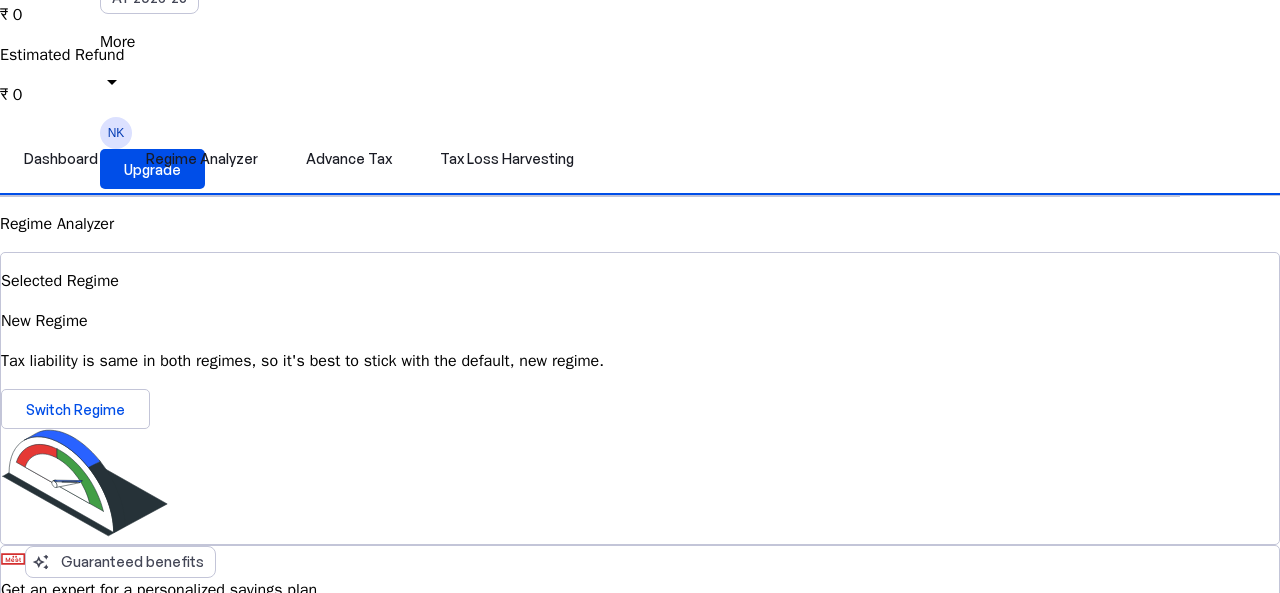scroll, scrollTop: 446, scrollLeft: 0, axis: vertical 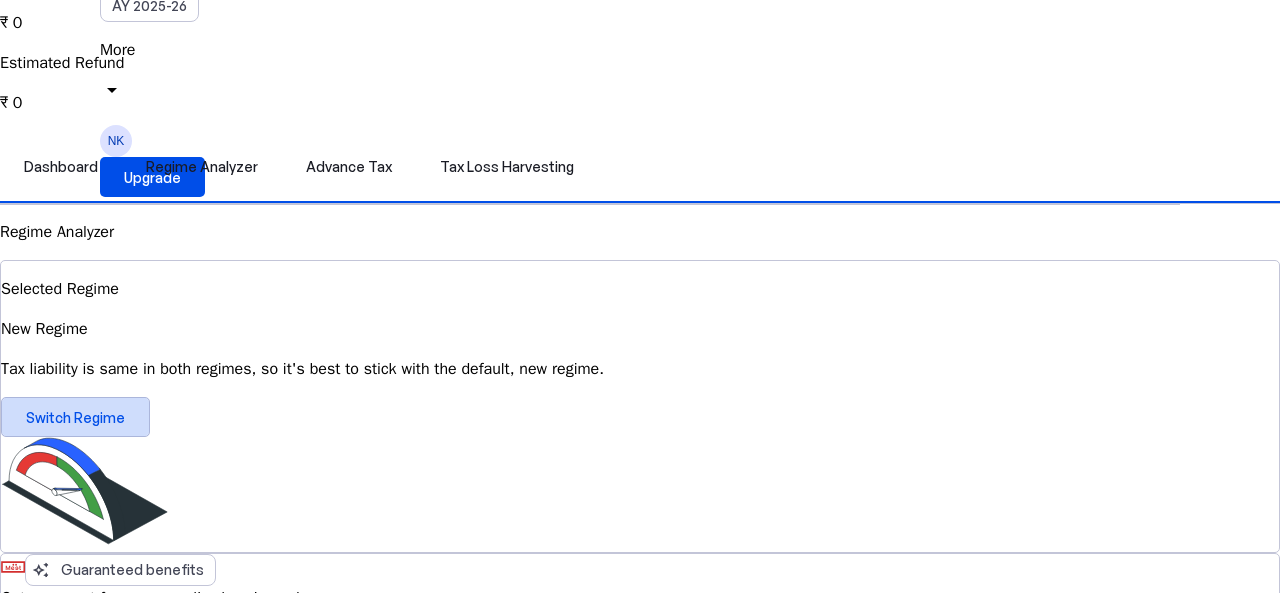 click on "Switch Regime" at bounding box center (75, 417) 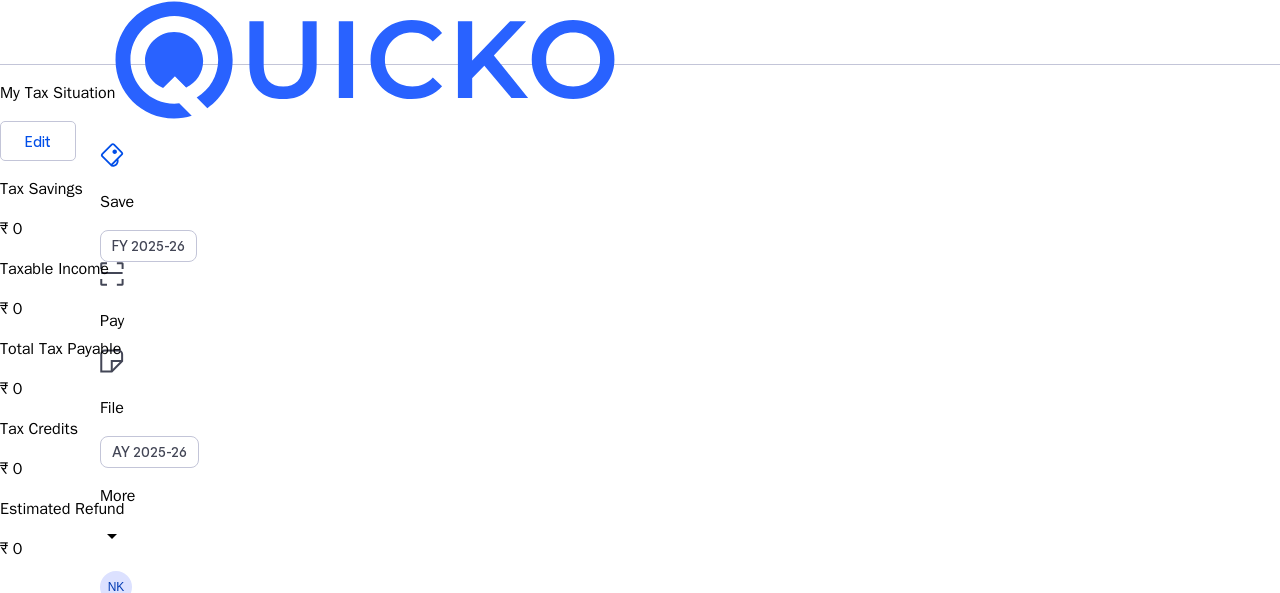 click on "No, Cancel" at bounding box center (186, 2980) 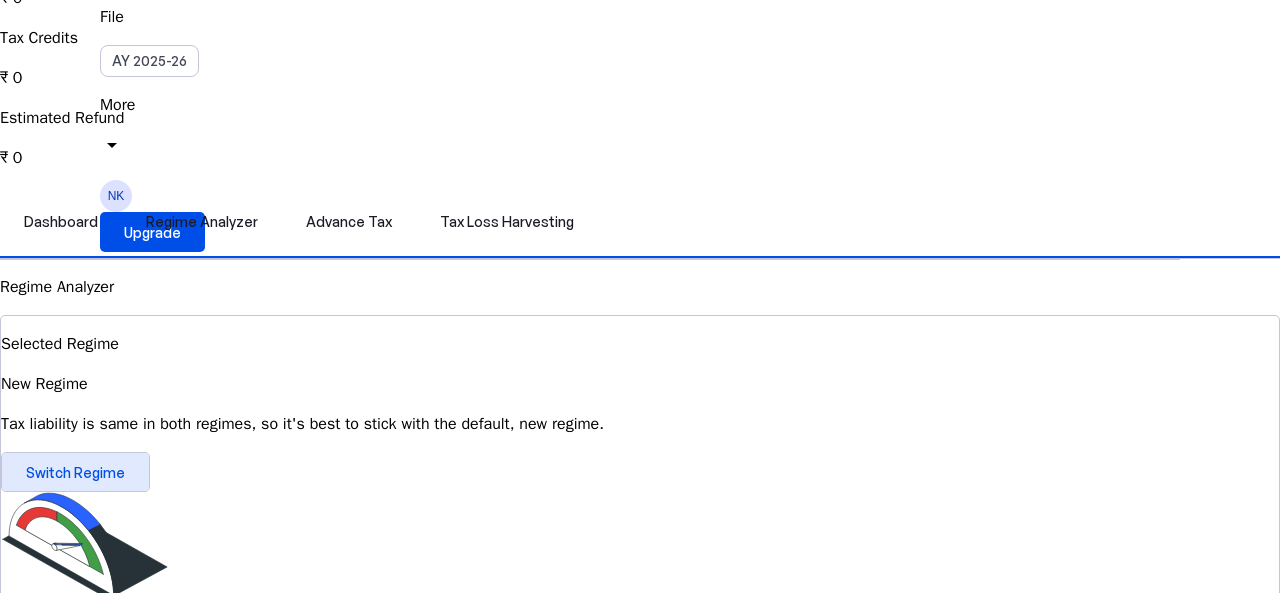 scroll, scrollTop: 346, scrollLeft: 0, axis: vertical 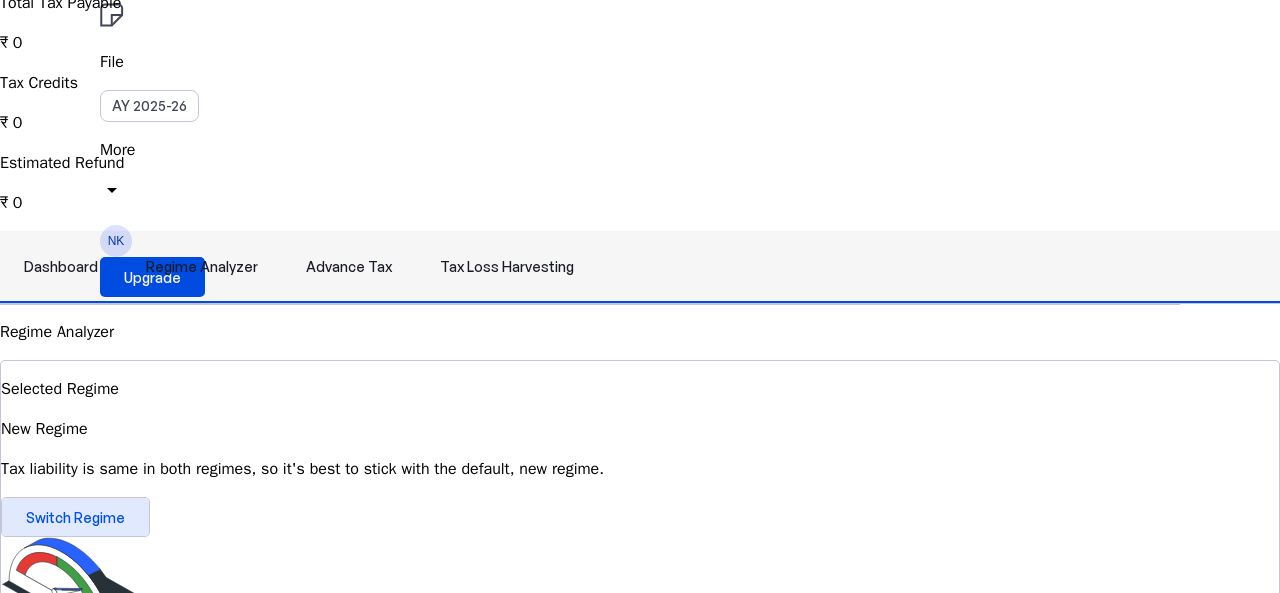 click on "Advance Tax" at bounding box center [349, 267] 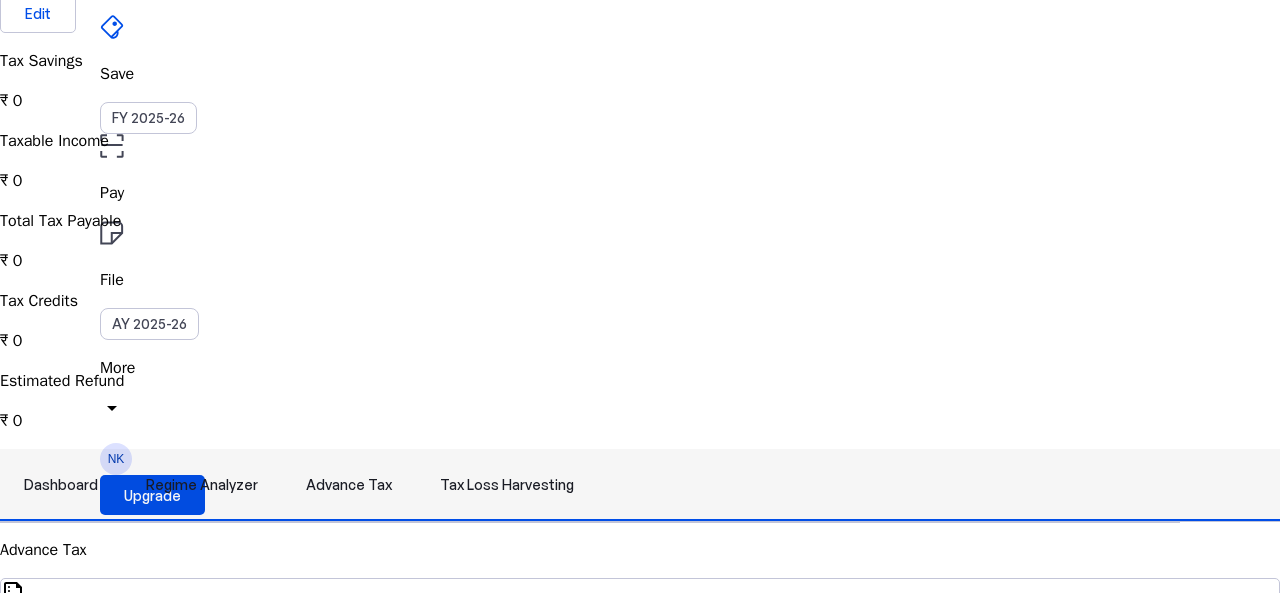 scroll, scrollTop: 0, scrollLeft: 0, axis: both 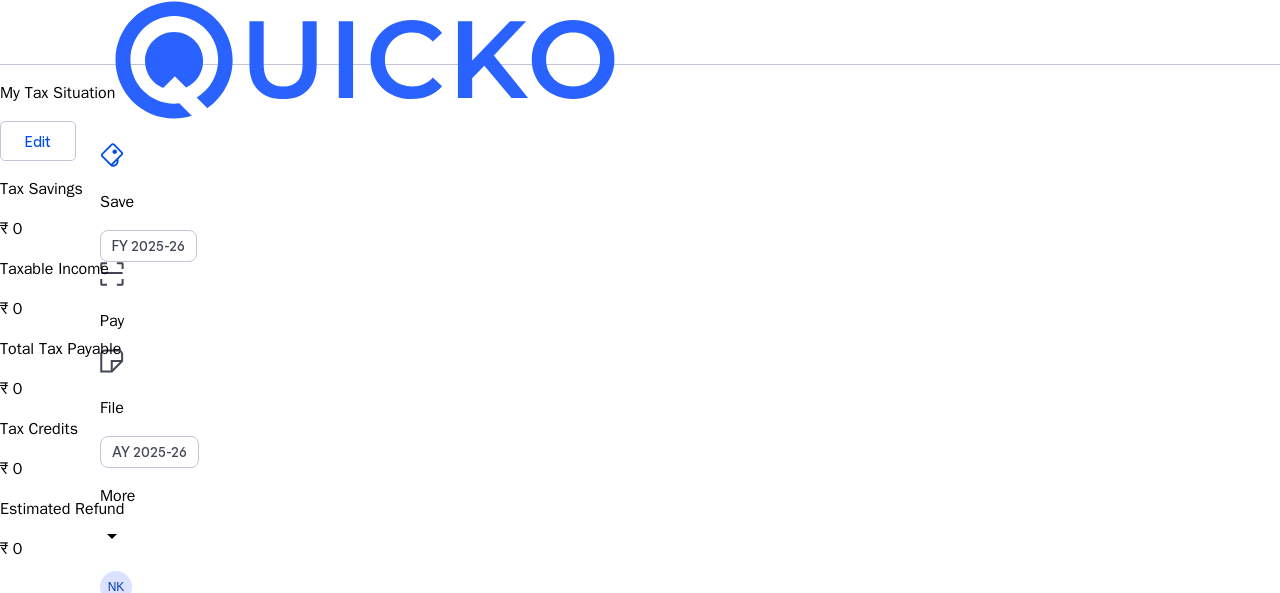 click at bounding box center (112, 274) 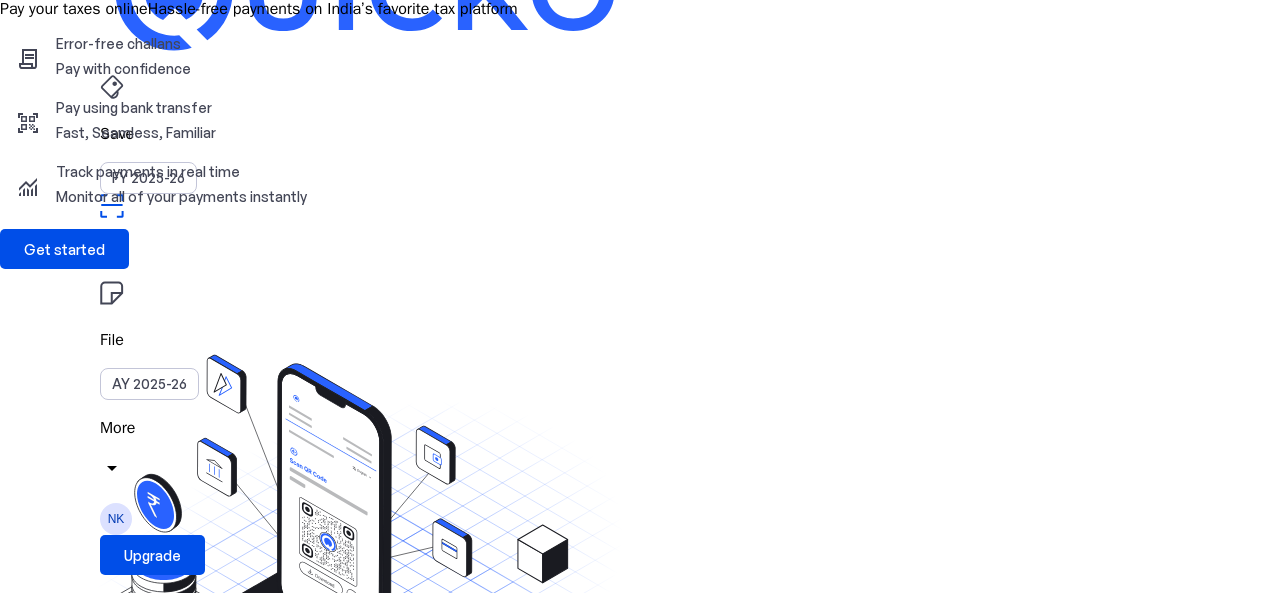 scroll, scrollTop: 0, scrollLeft: 0, axis: both 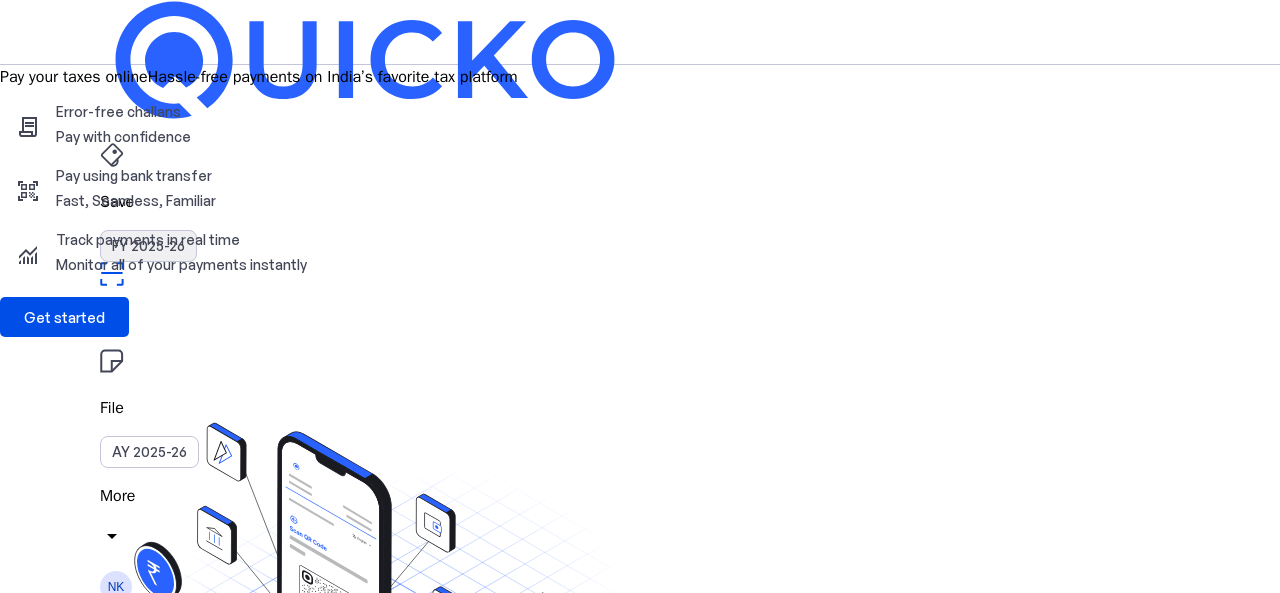 click on "FY 2025-26" at bounding box center [148, 246] 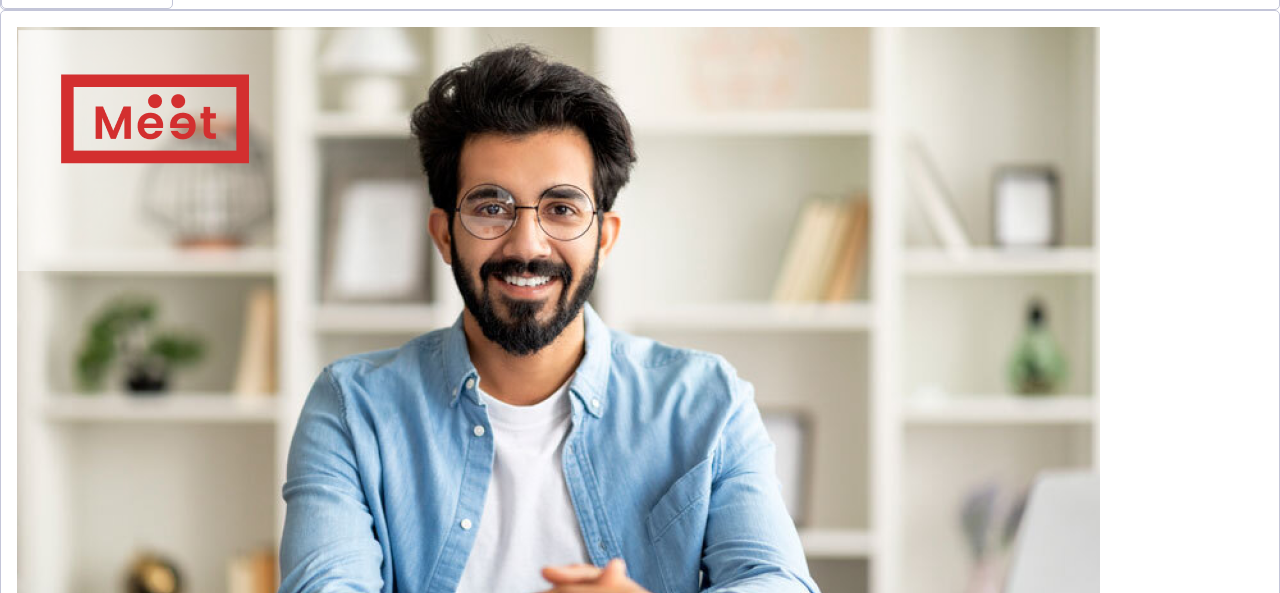 scroll, scrollTop: 695, scrollLeft: 0, axis: vertical 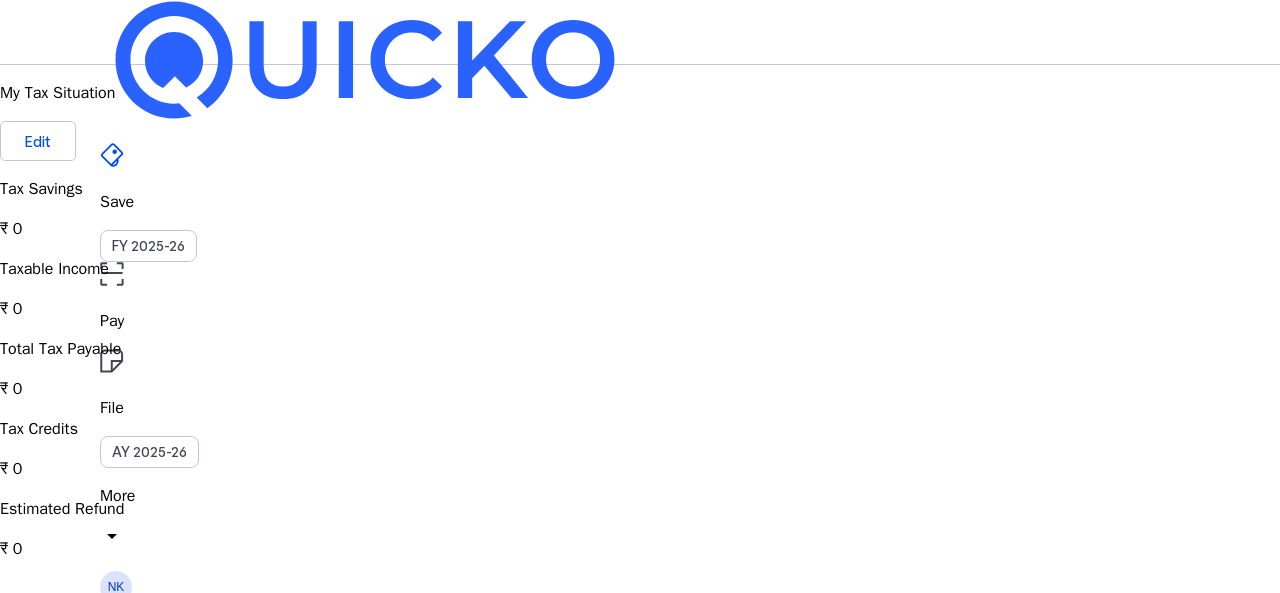 click on "NK" at bounding box center (116, 587) 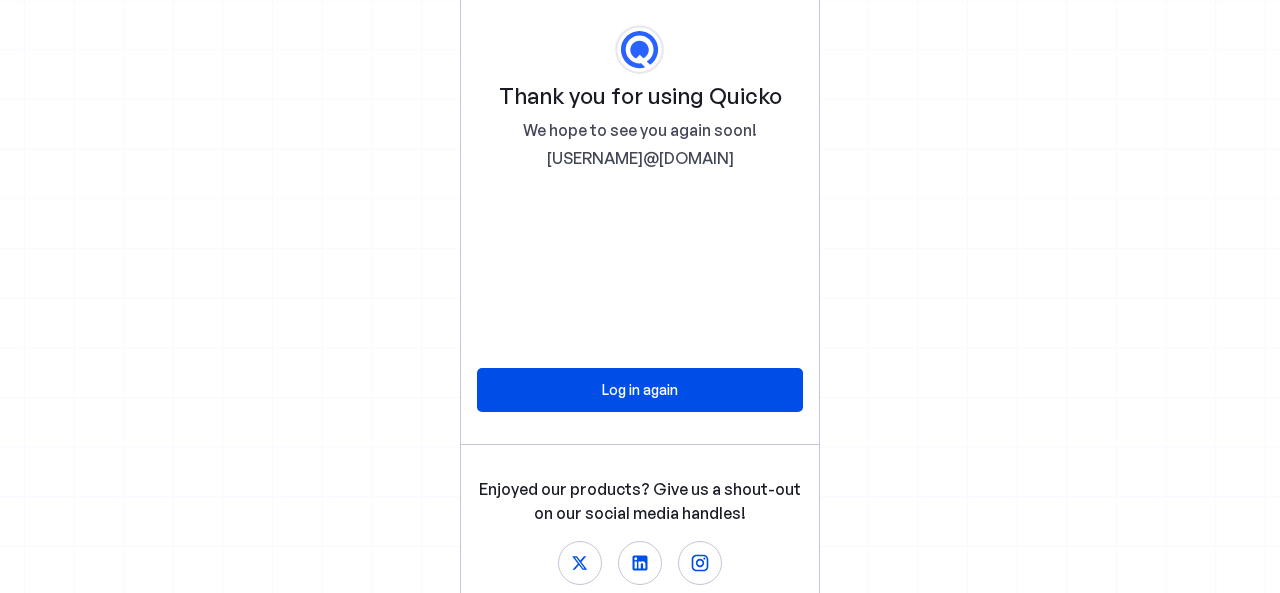 scroll, scrollTop: 0, scrollLeft: 0, axis: both 